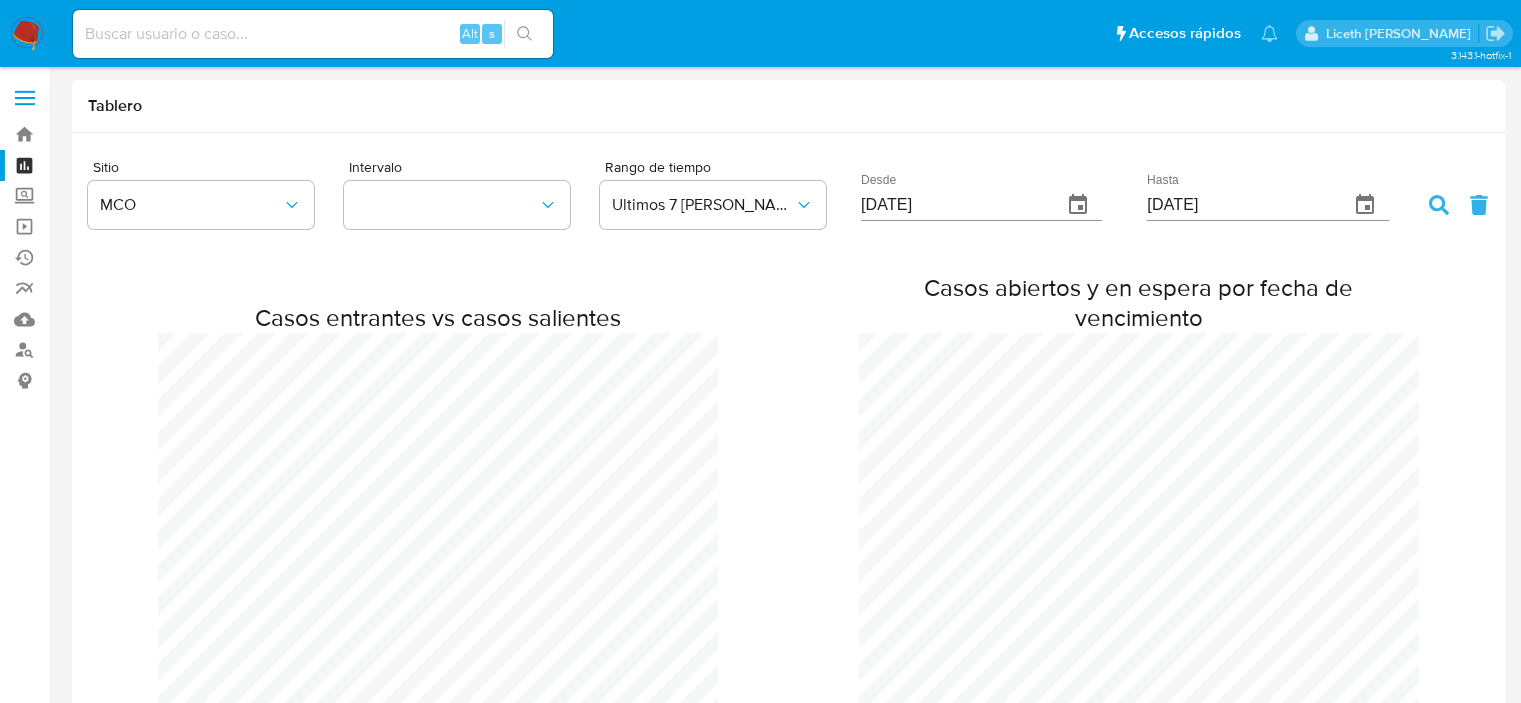 scroll, scrollTop: 0, scrollLeft: 0, axis: both 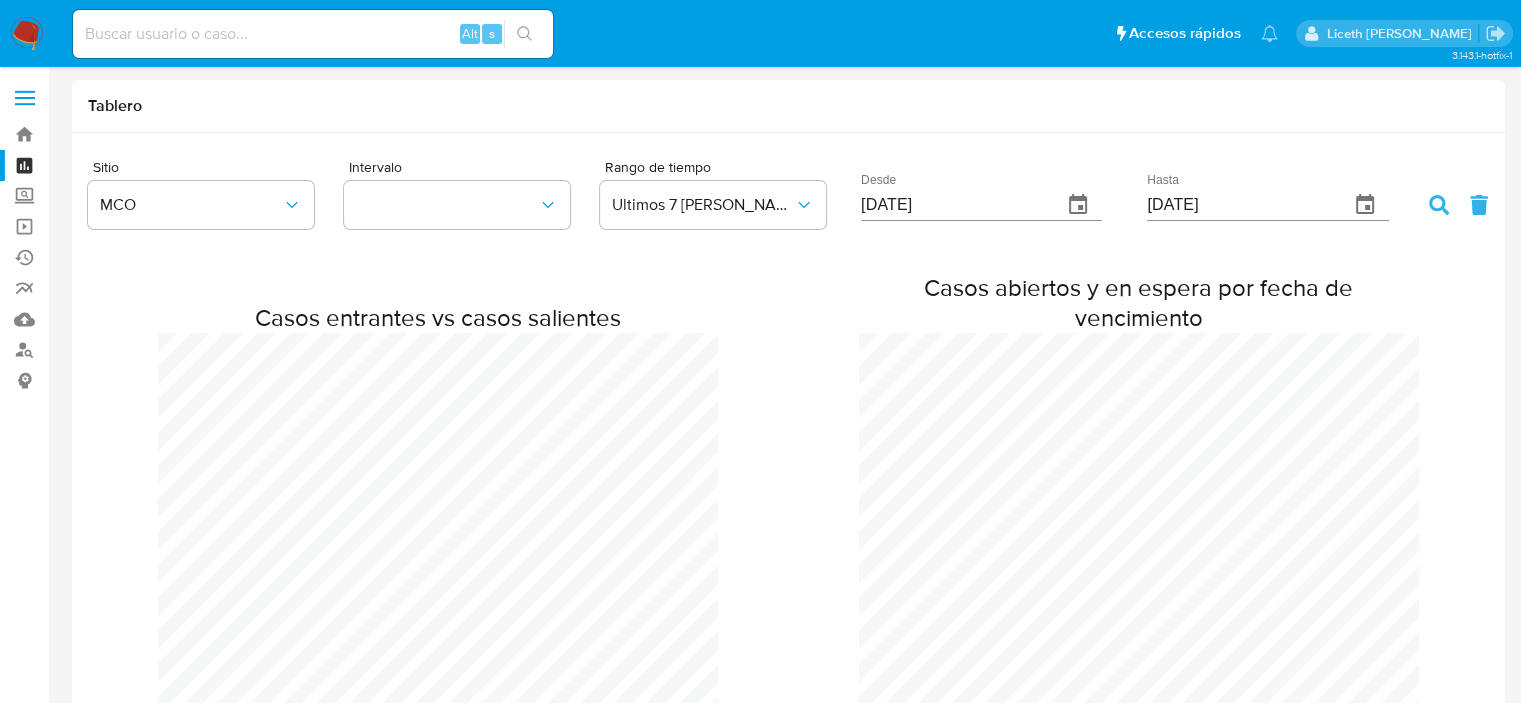 click at bounding box center [27, 34] 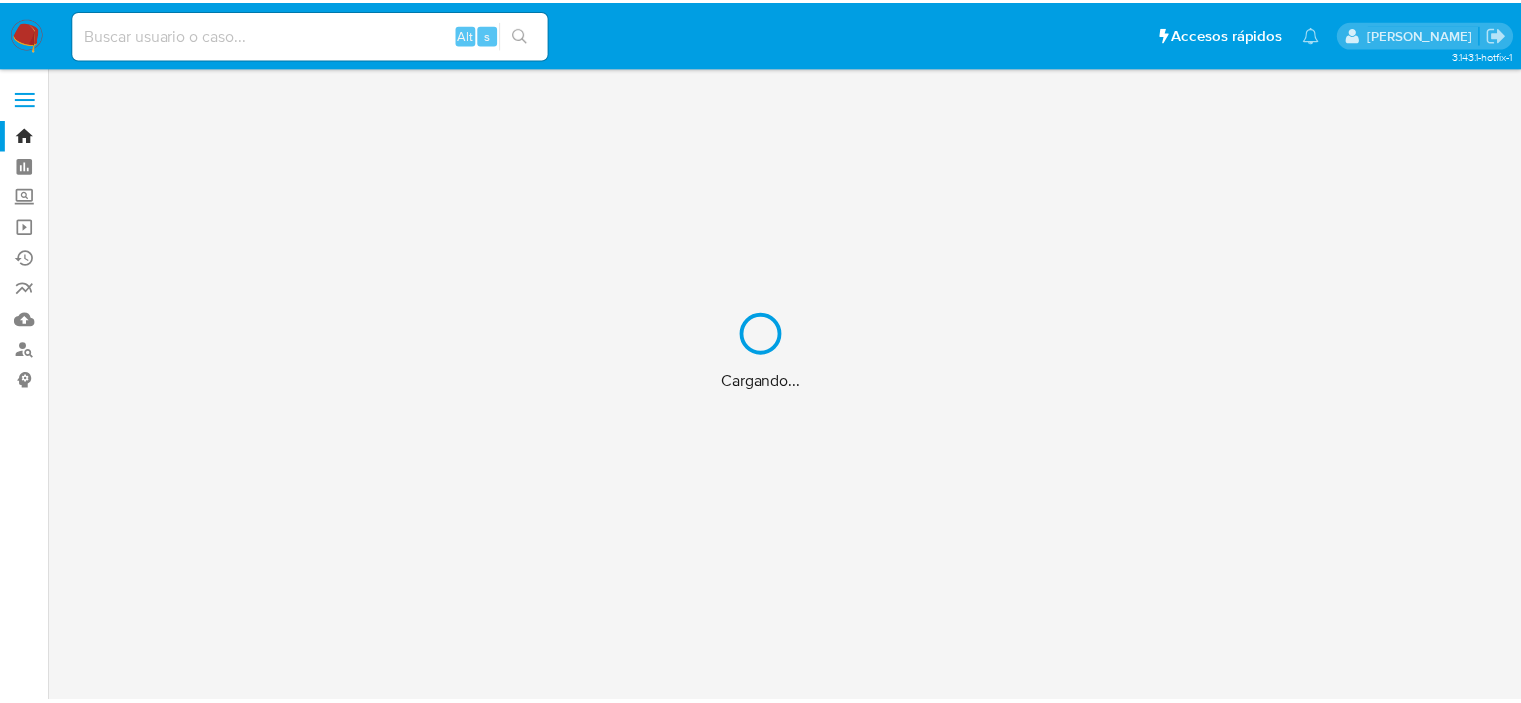 scroll, scrollTop: 0, scrollLeft: 0, axis: both 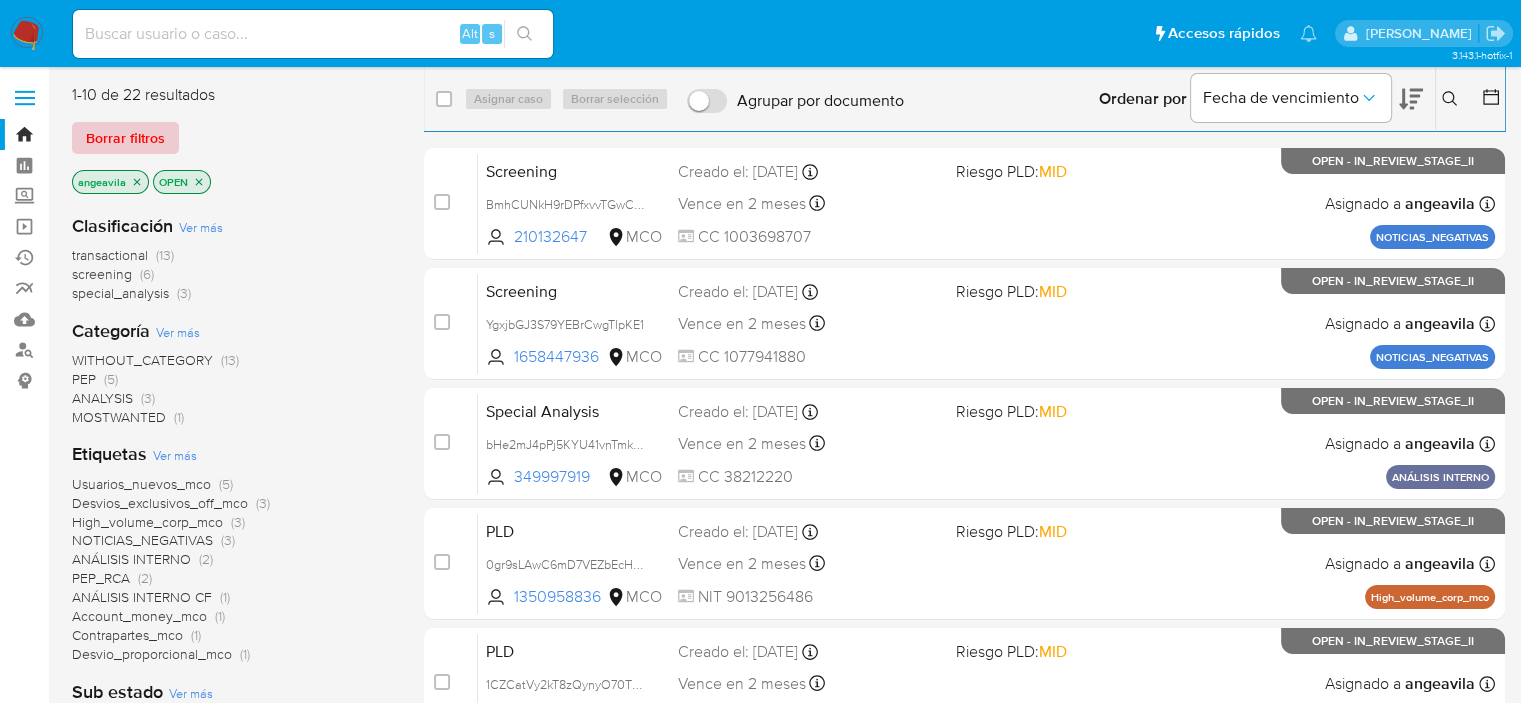 click on "Borrar filtros" at bounding box center (125, 138) 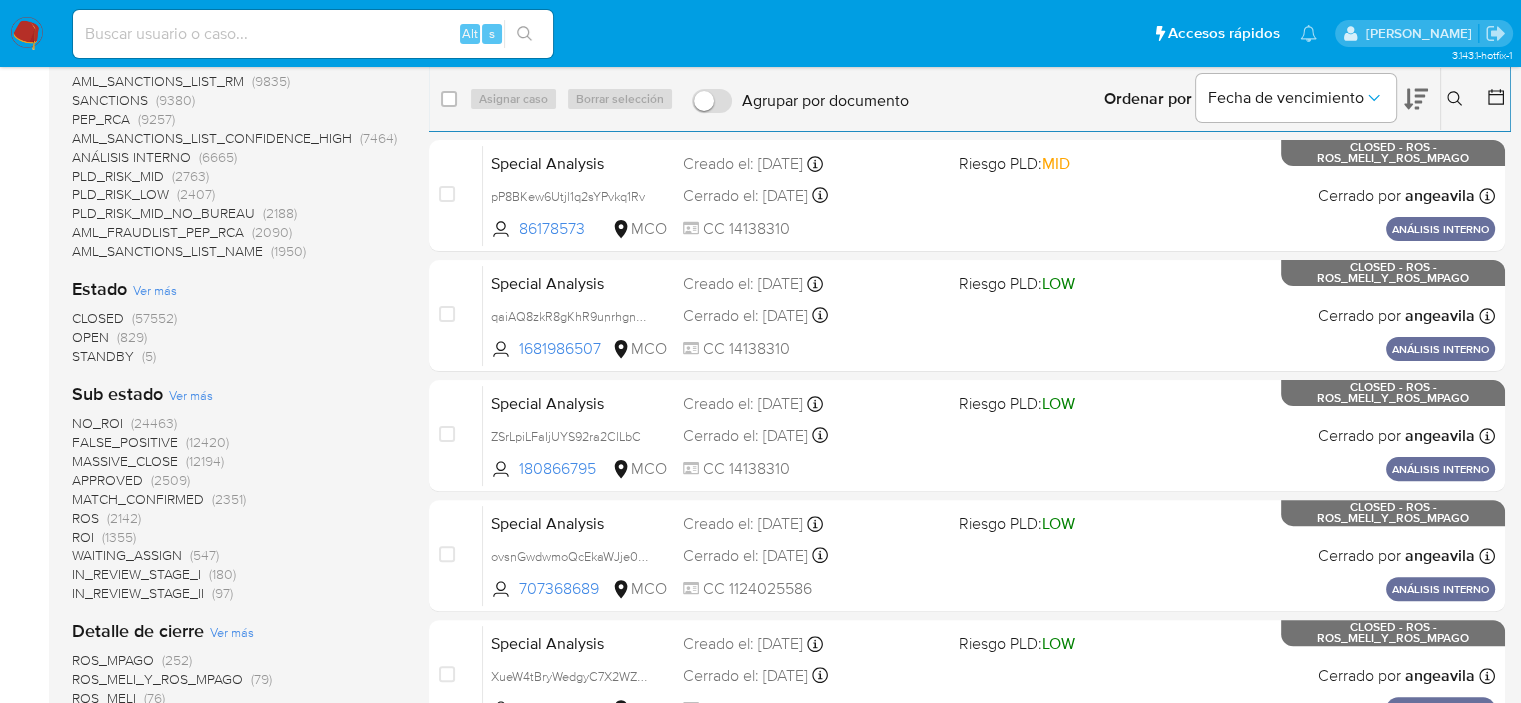 scroll, scrollTop: 600, scrollLeft: 0, axis: vertical 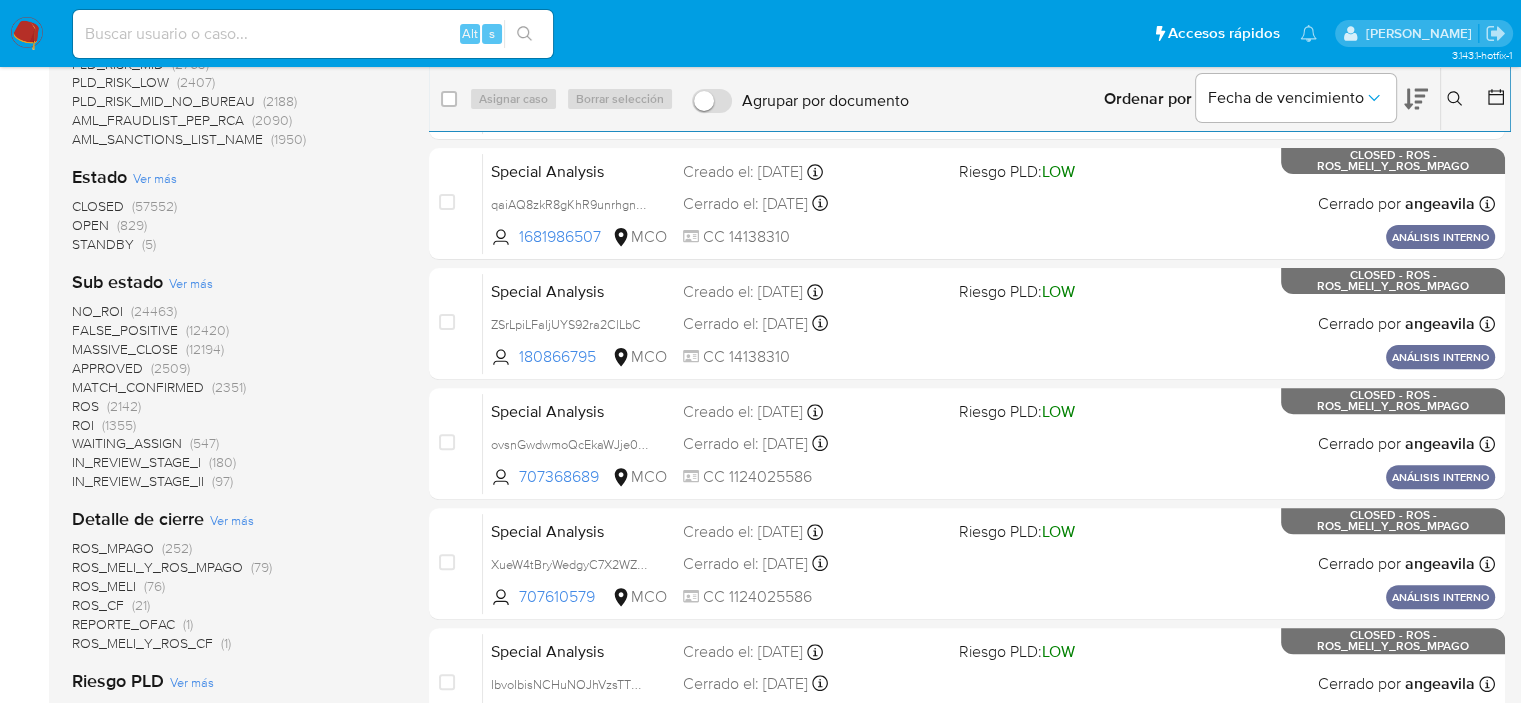 click on "STANDBY" at bounding box center [103, 244] 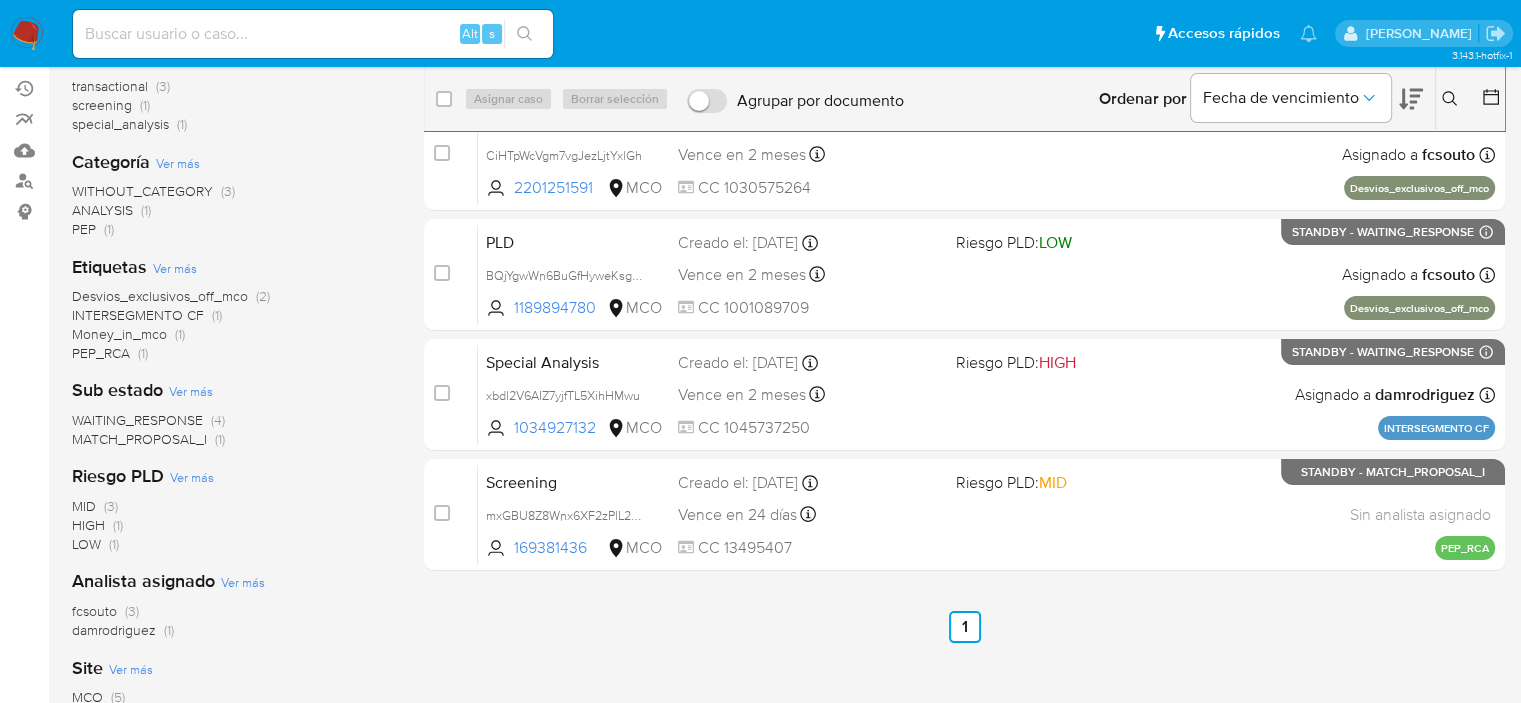 scroll, scrollTop: 200, scrollLeft: 0, axis: vertical 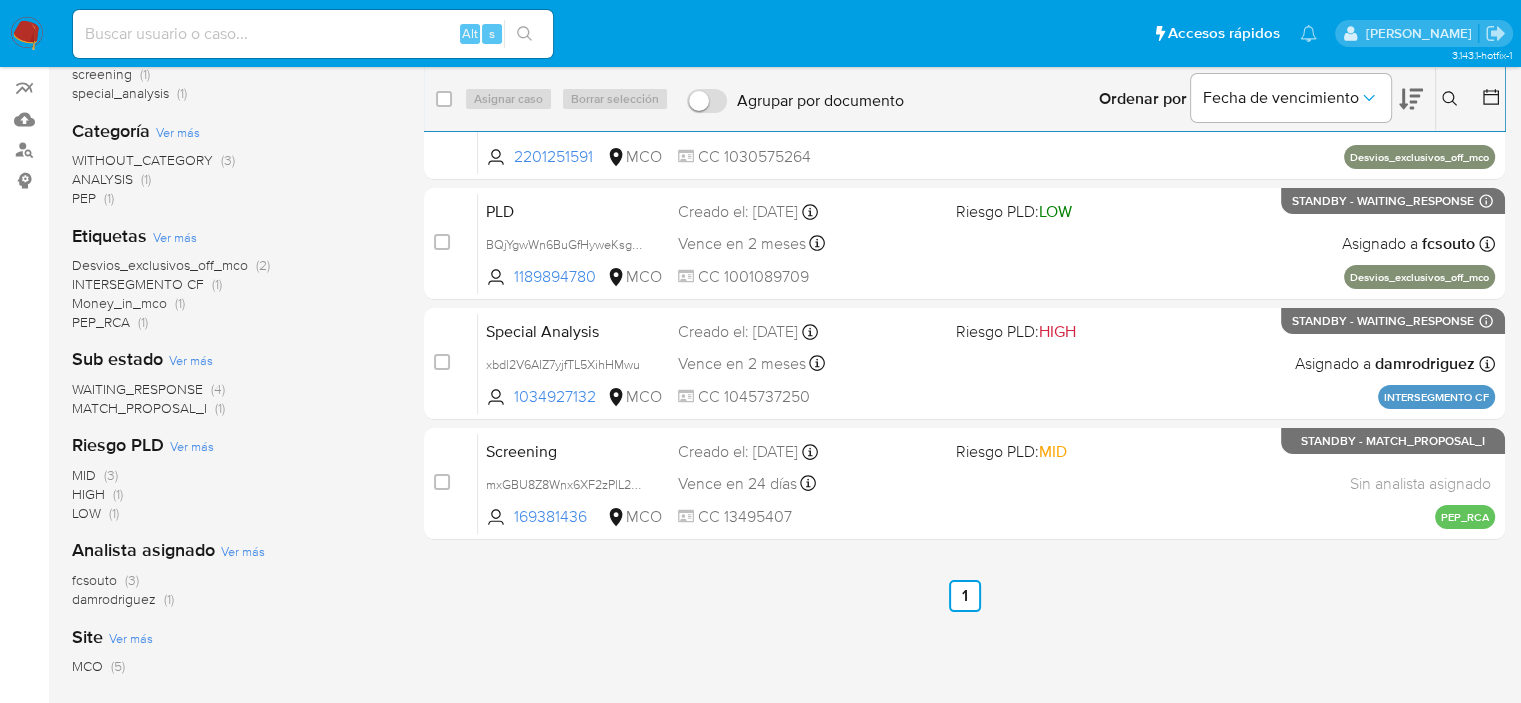 click on "MATCH_PROPOSAL_I" at bounding box center (139, 408) 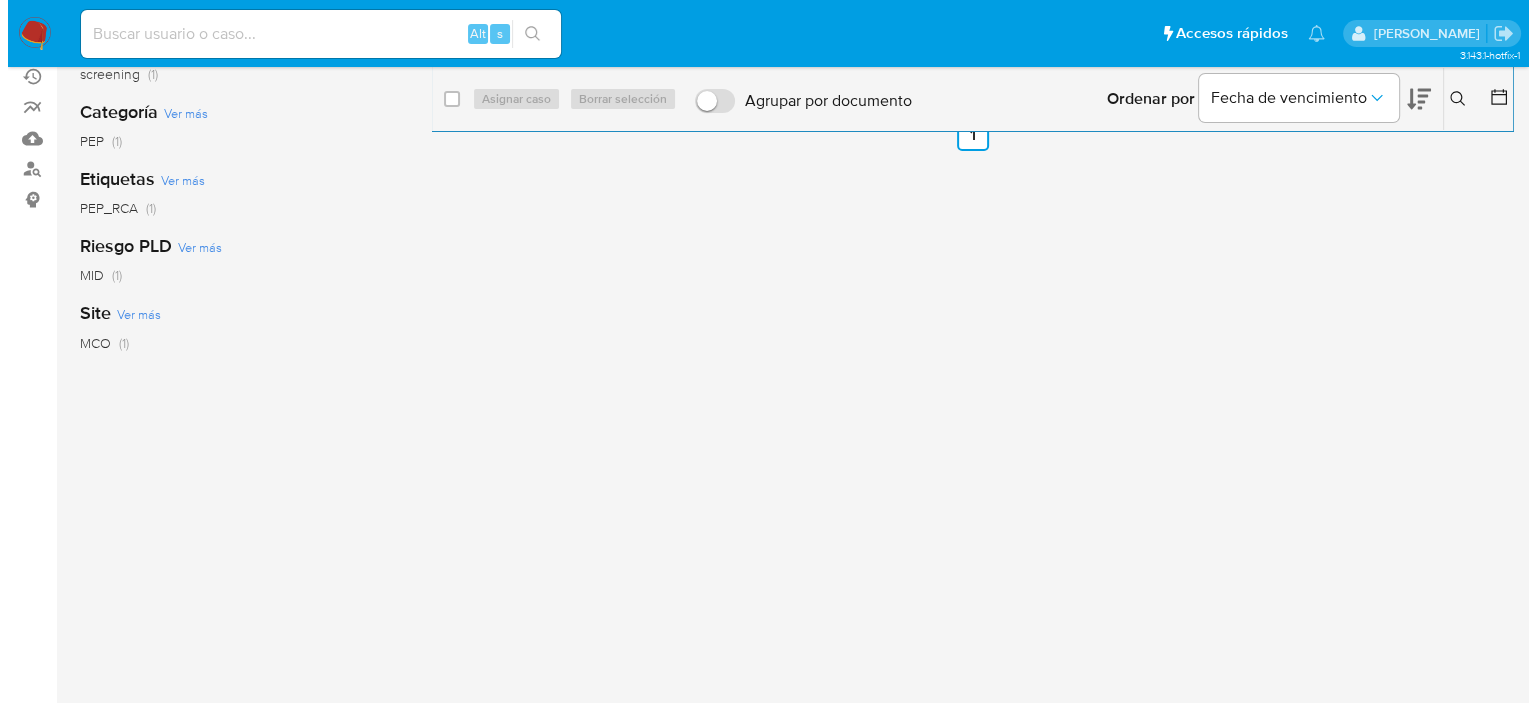 scroll, scrollTop: 0, scrollLeft: 0, axis: both 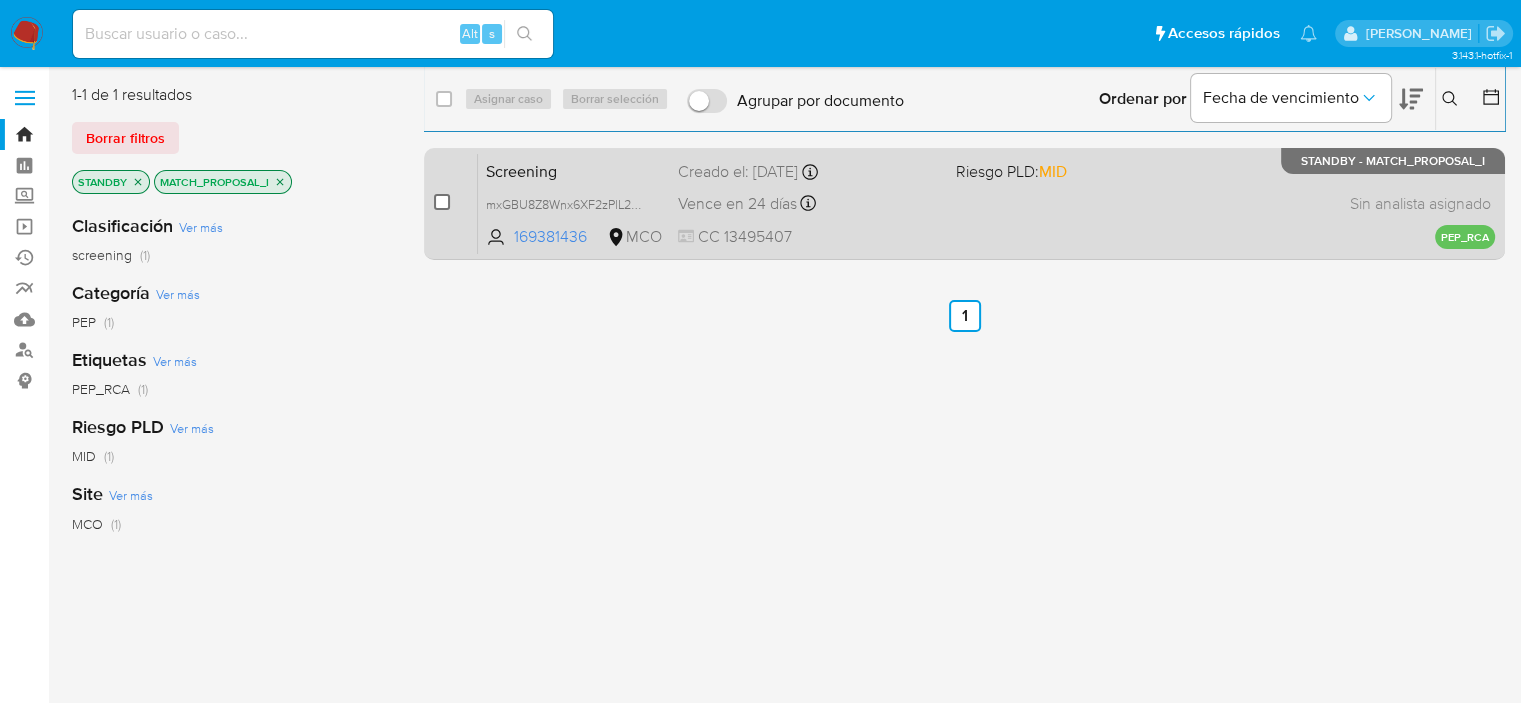 click at bounding box center [442, 202] 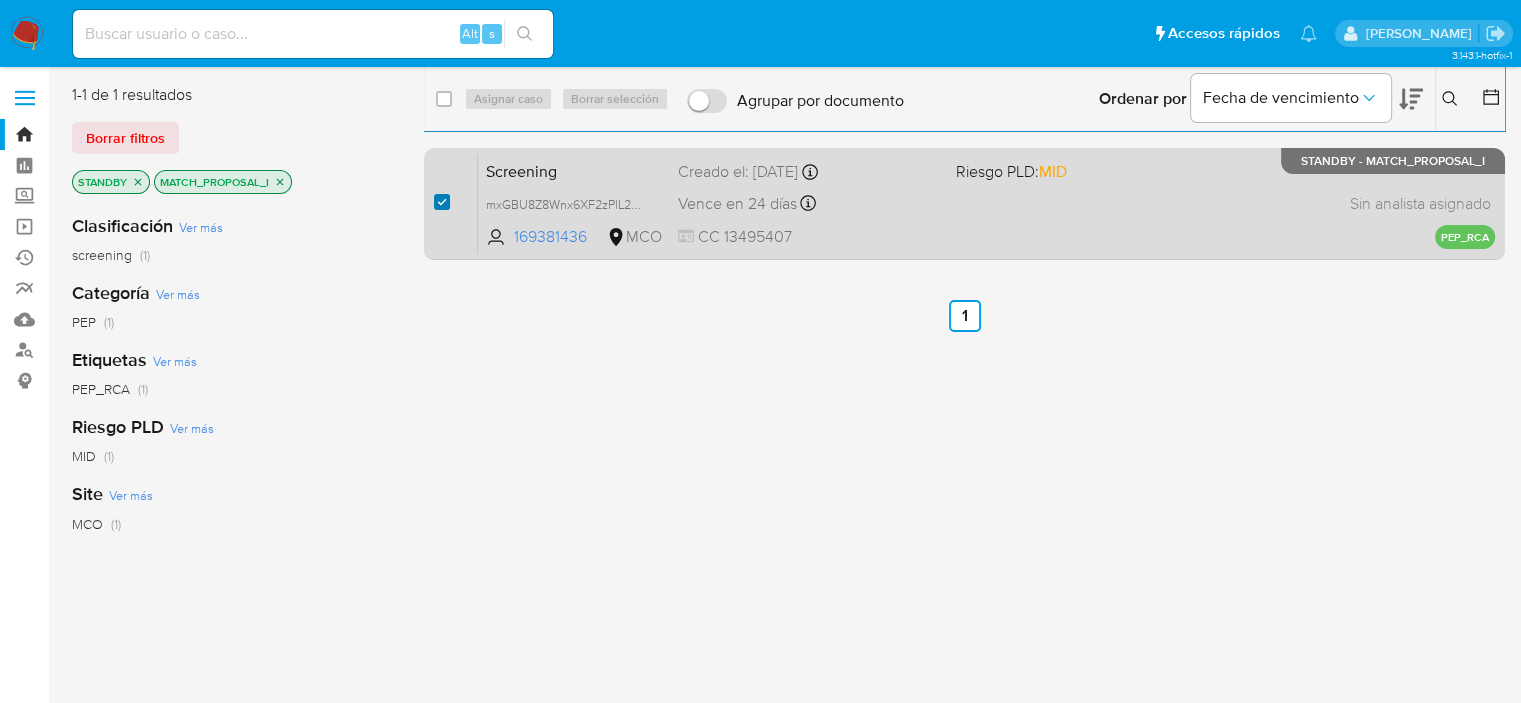 checkbox on "true" 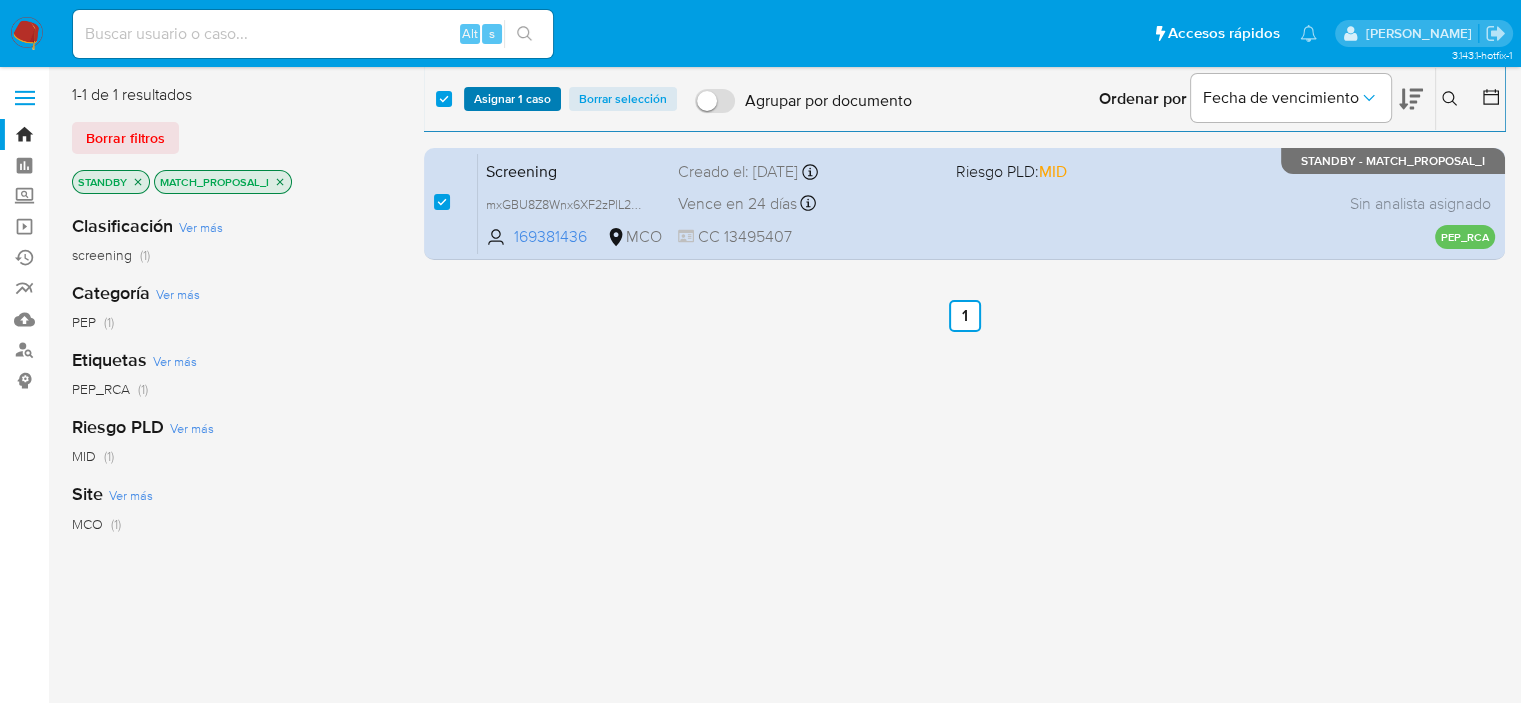 click on "Asignar 1 caso" at bounding box center (512, 99) 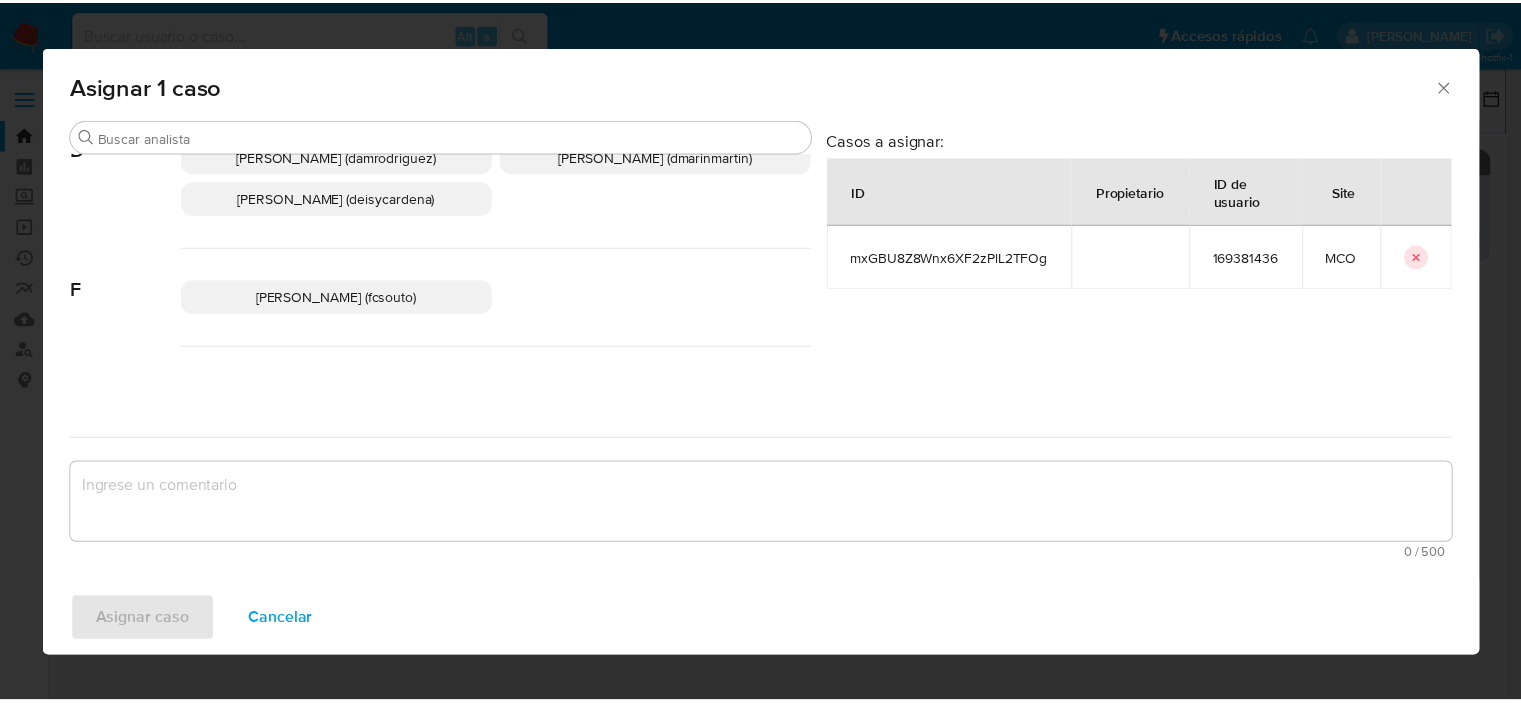 scroll, scrollTop: 328, scrollLeft: 0, axis: vertical 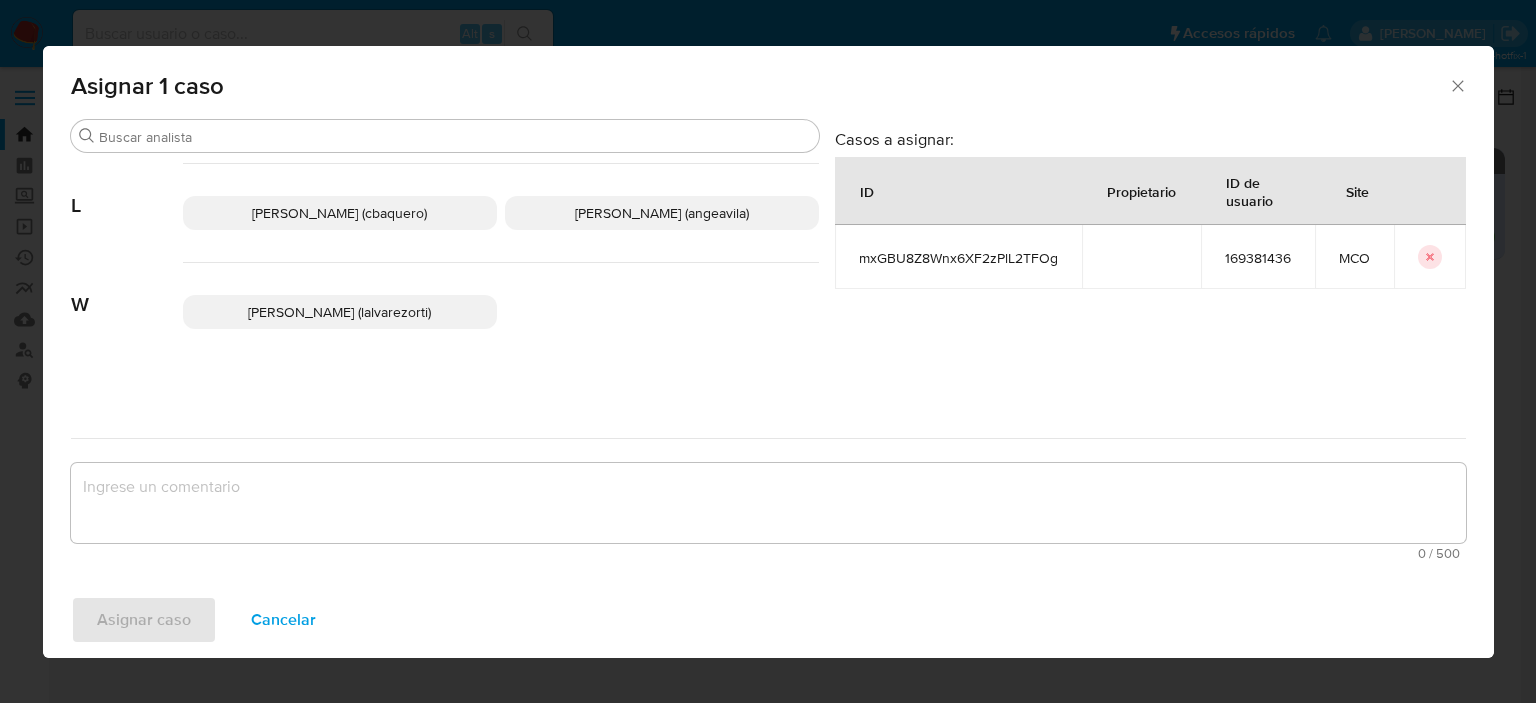 click on "Liceth Angelica Avila Soto (angeavila)" at bounding box center (662, 213) 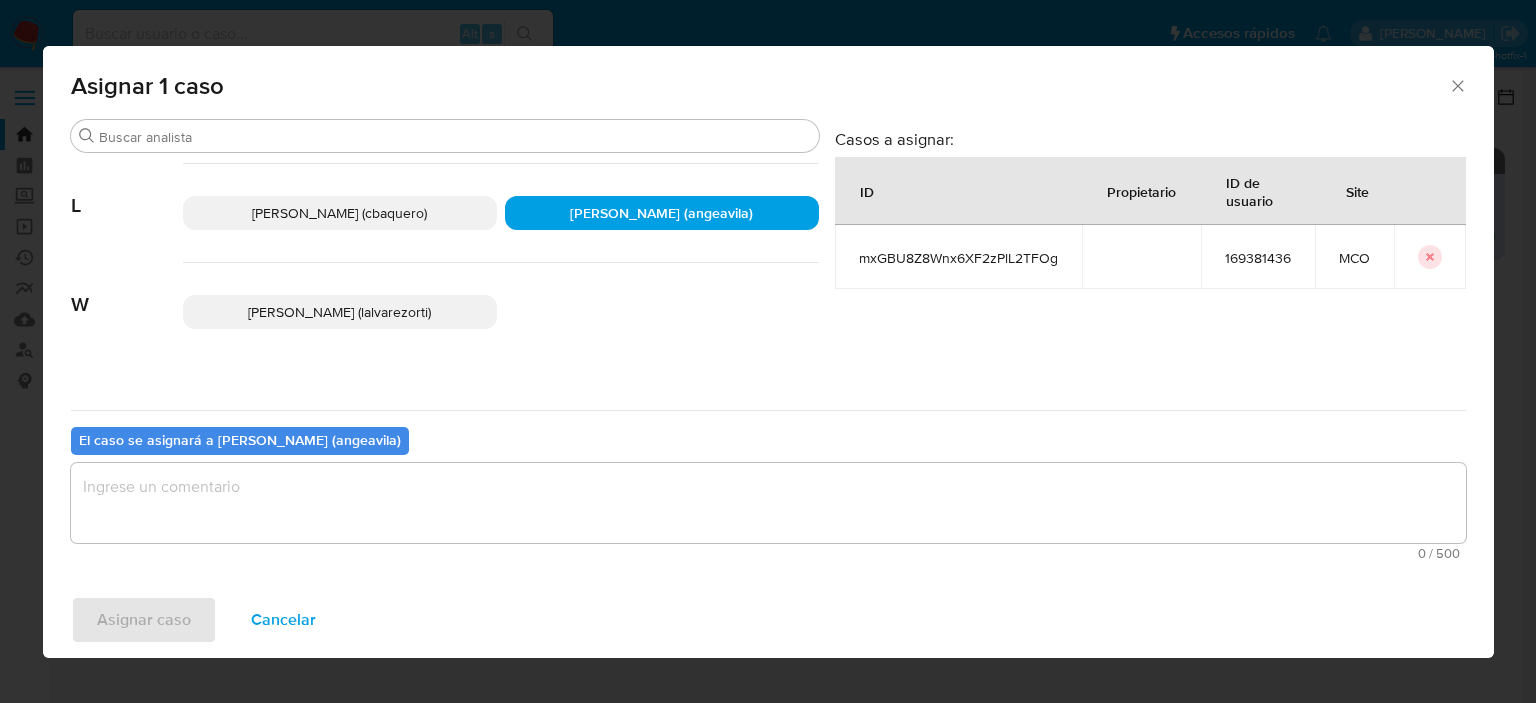 click at bounding box center (768, 503) 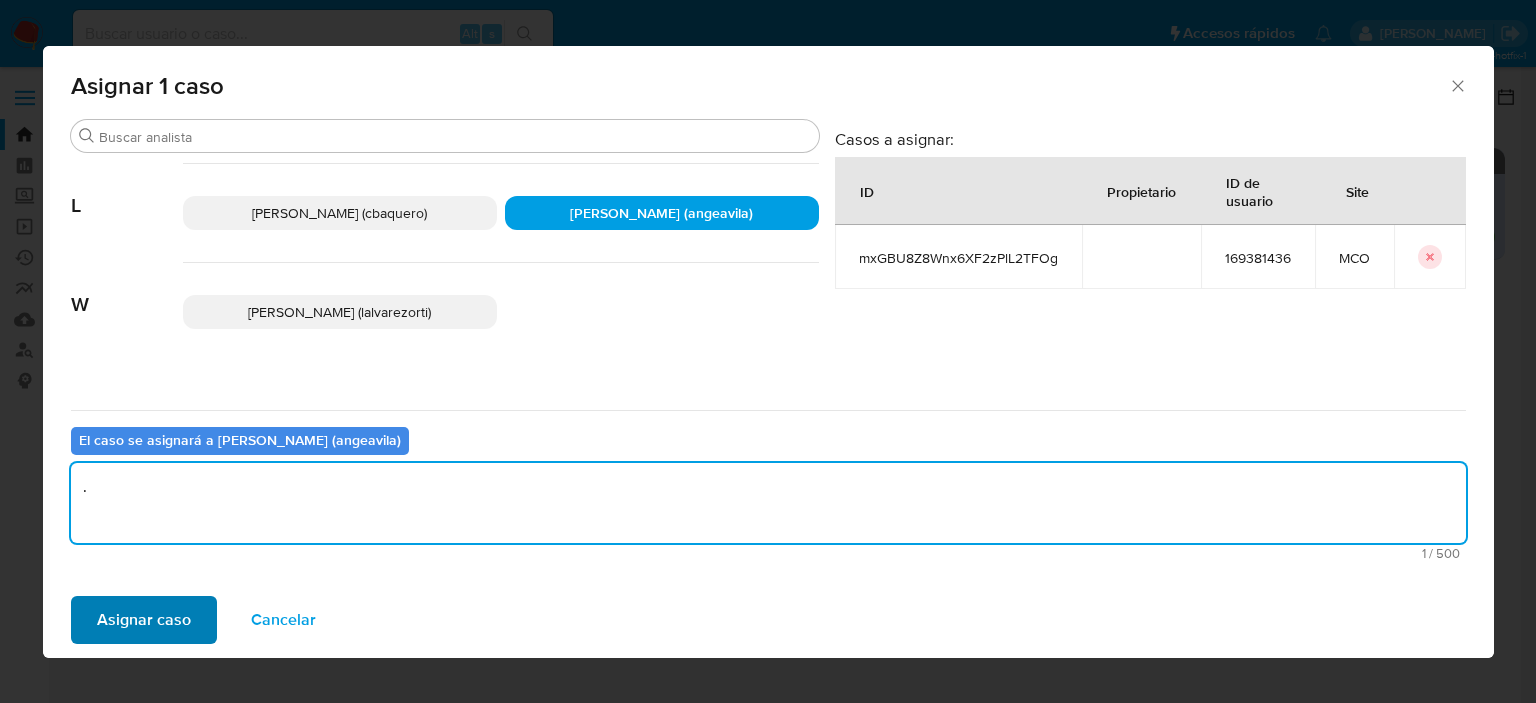 type on "." 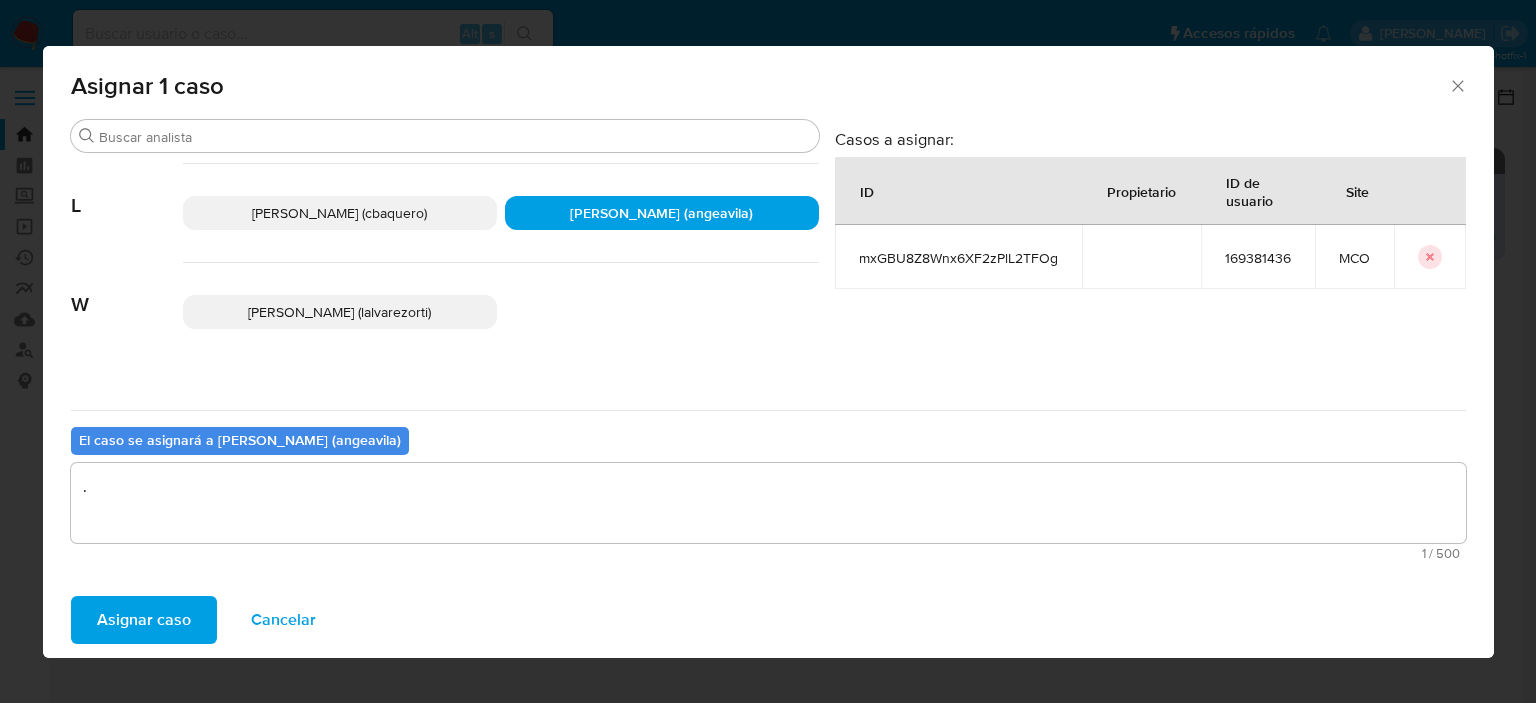 click on "Asignar caso" at bounding box center (144, 620) 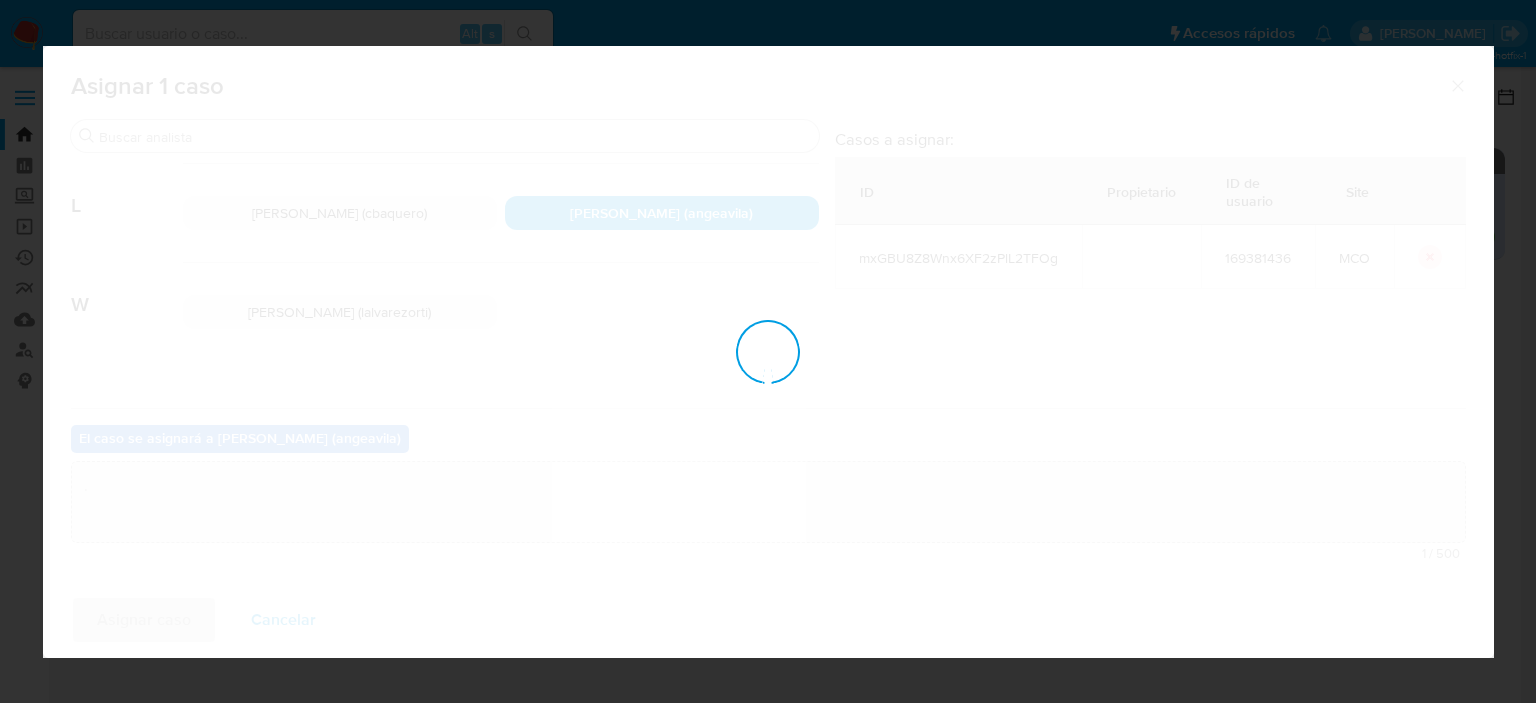 type 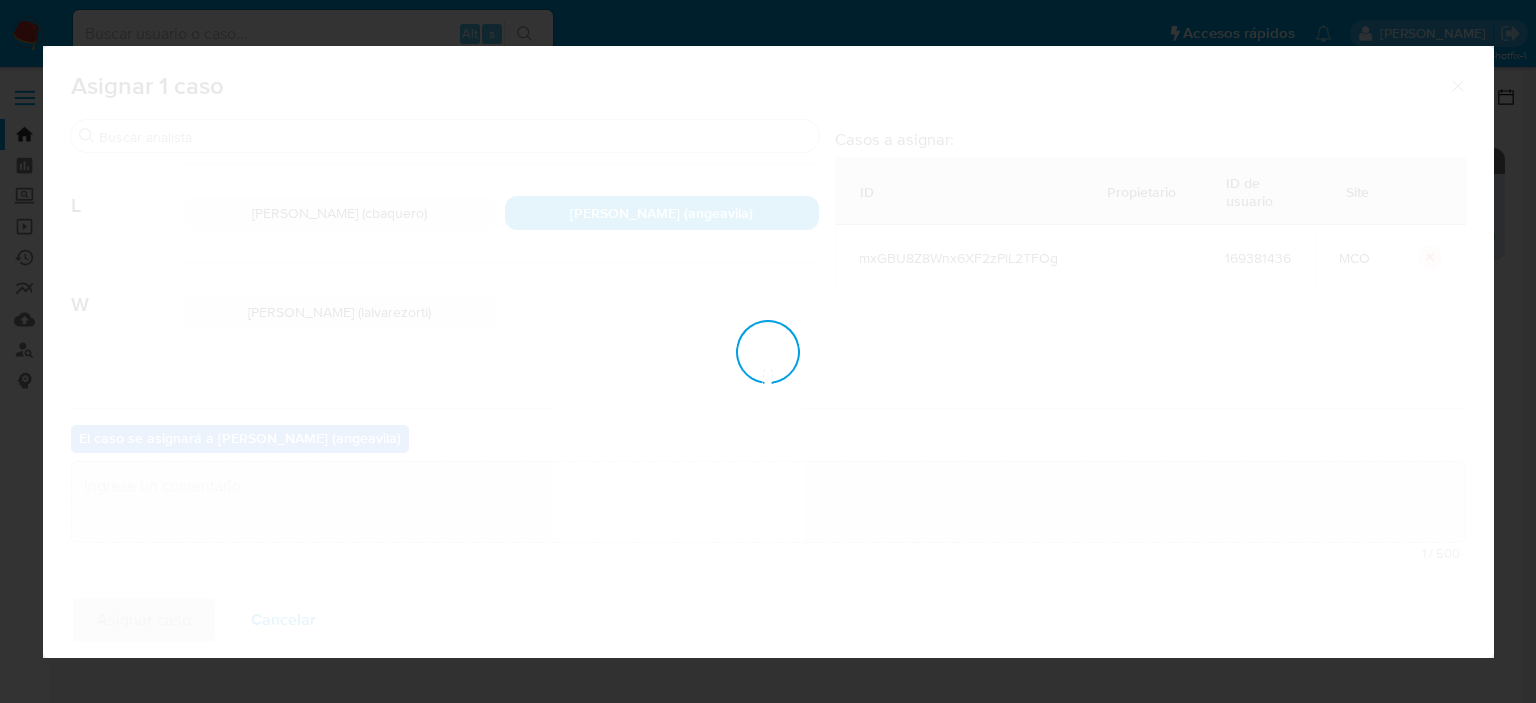 checkbox on "false" 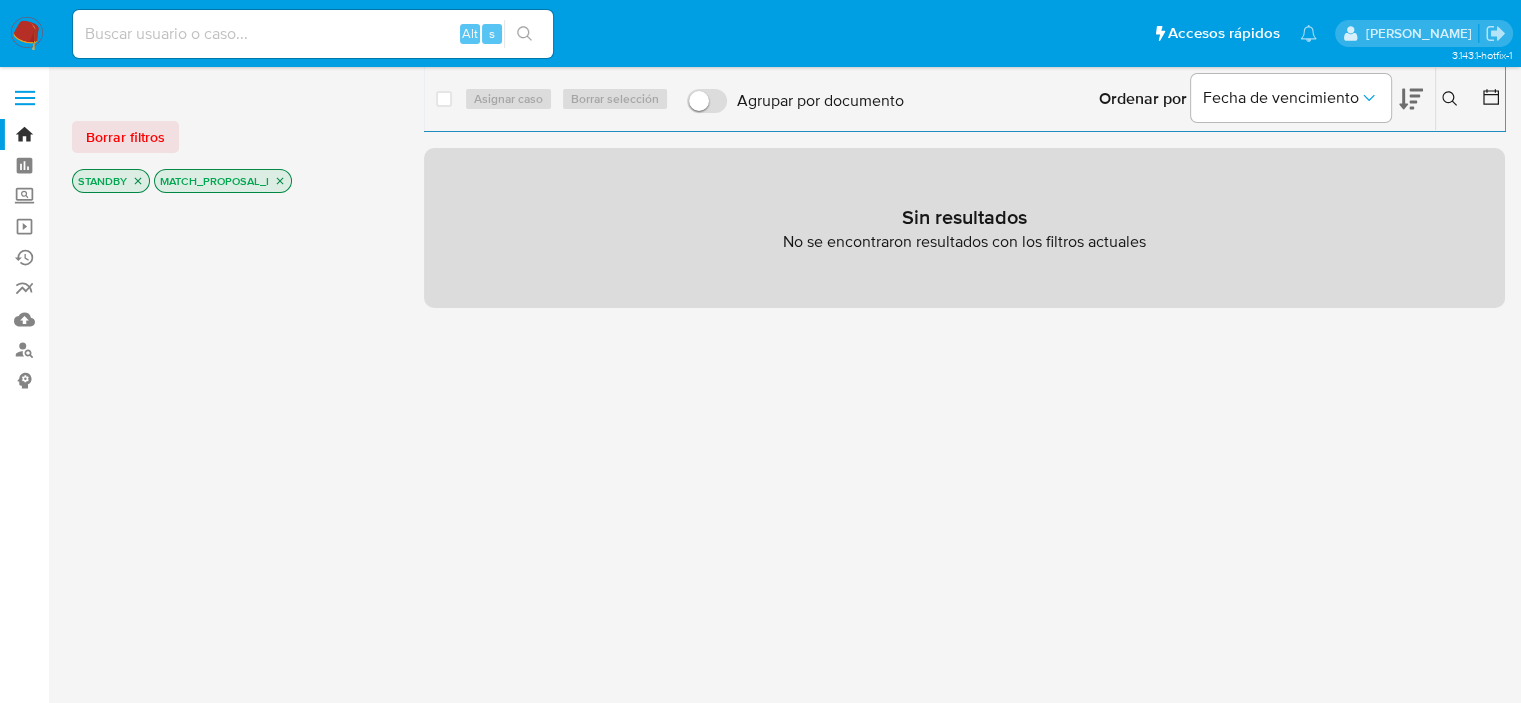 click at bounding box center (27, 34) 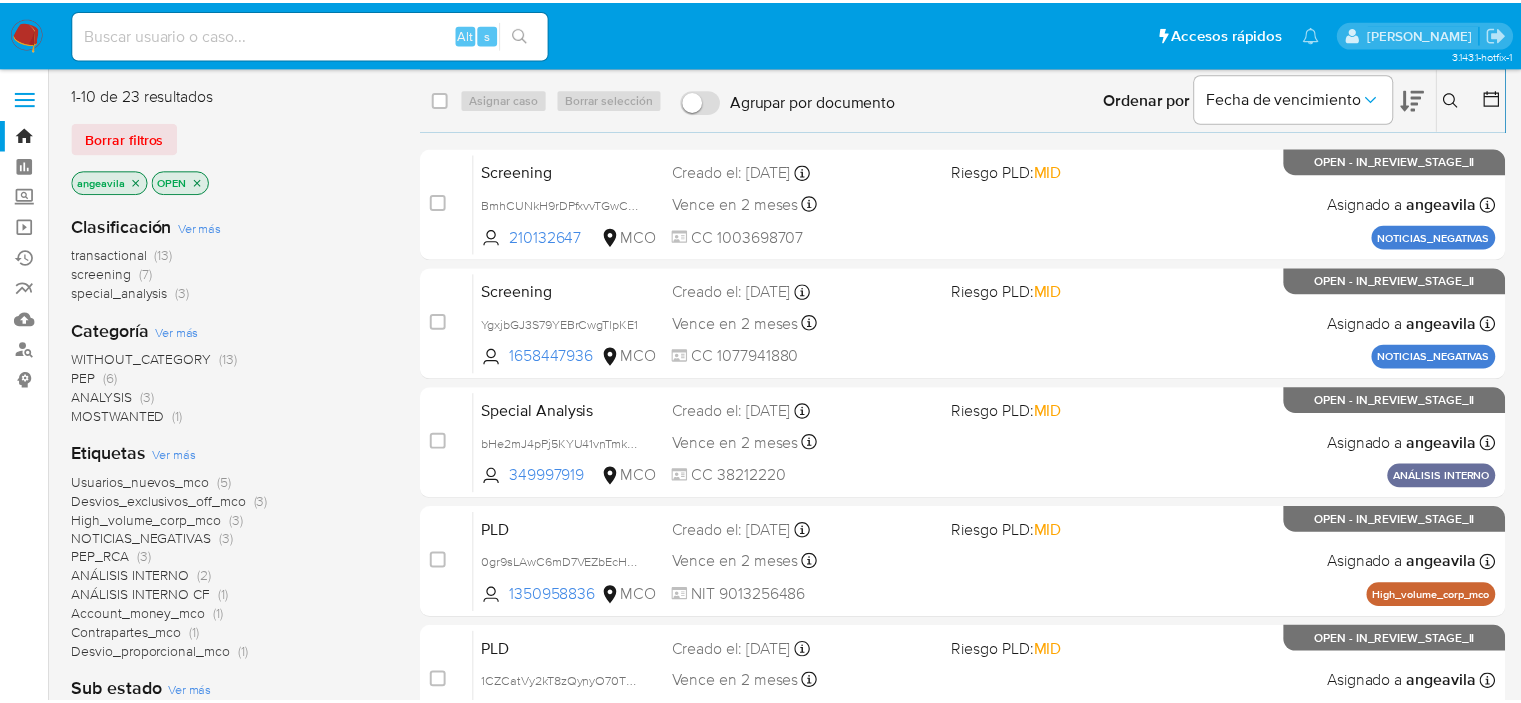 scroll, scrollTop: 0, scrollLeft: 0, axis: both 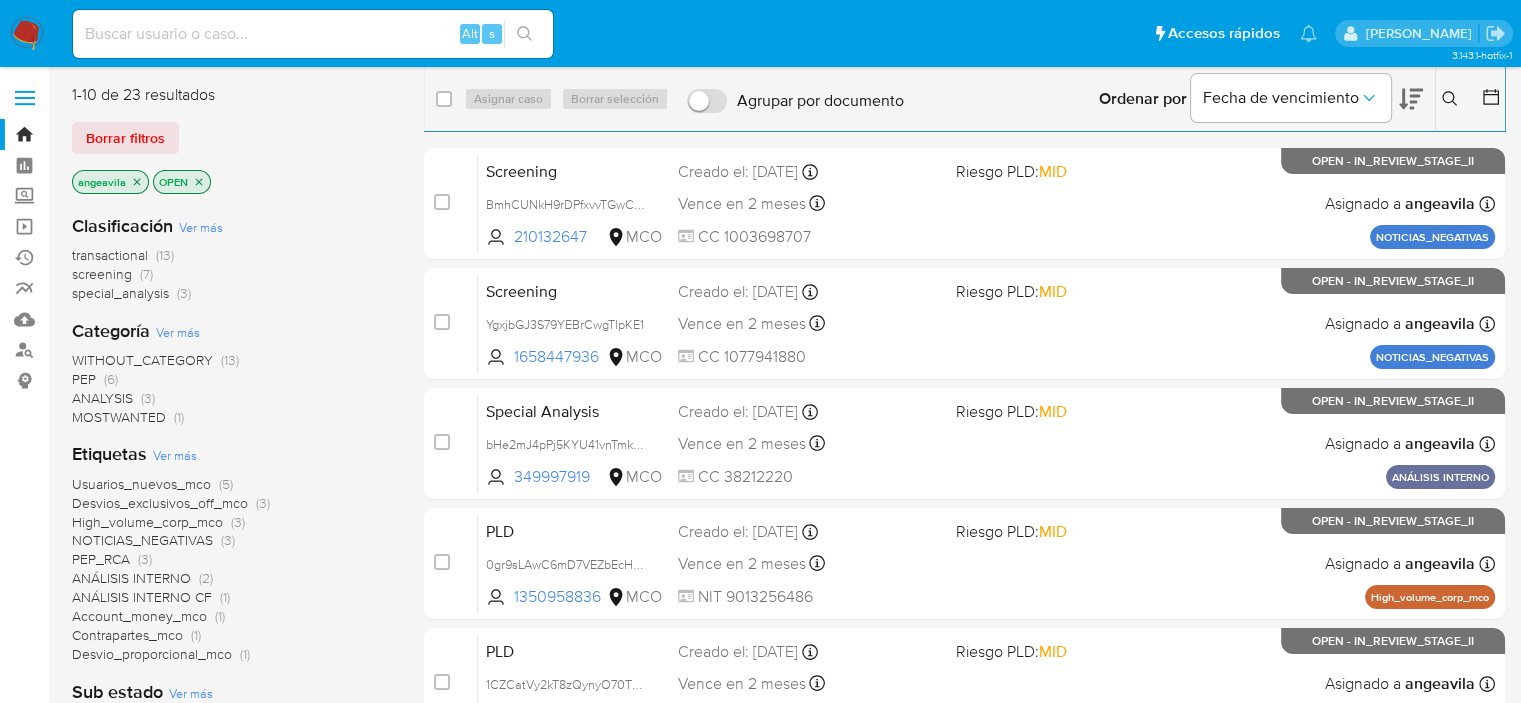 click 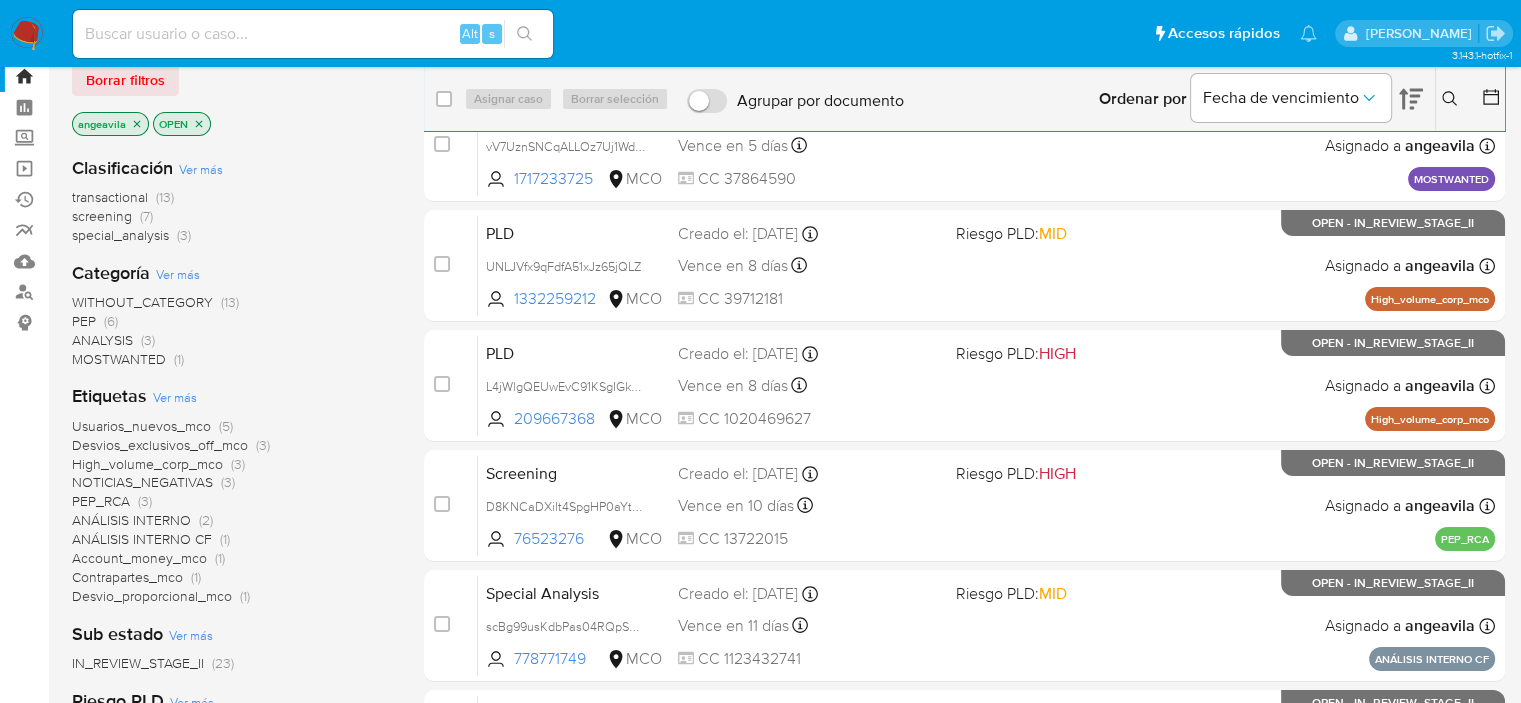 scroll, scrollTop: 0, scrollLeft: 0, axis: both 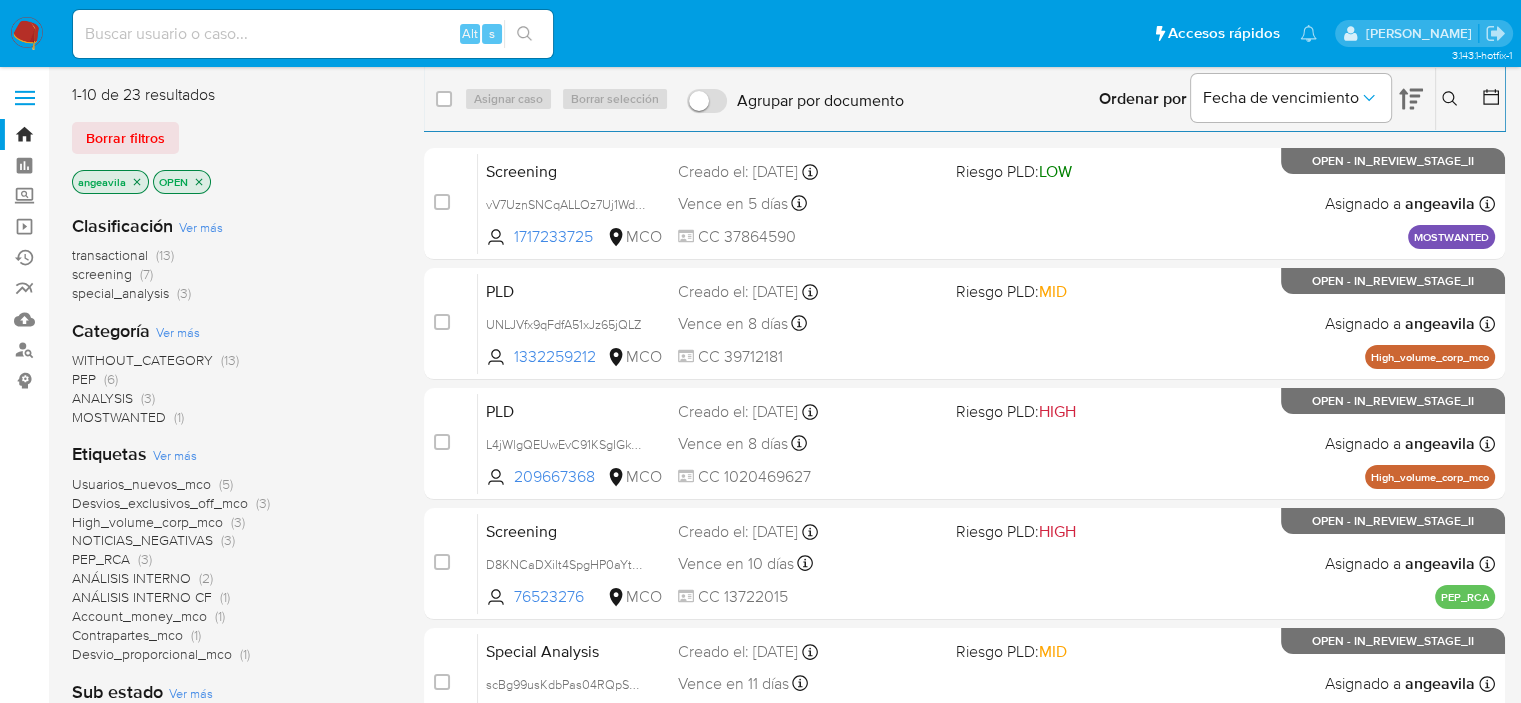 click on "Bandeja Tablero Screening Búsqueda en Listas Watchlist Herramientas Operaciones masivas Ejecuciones automáticas Reportes Mulan Buscador de personas Consolidado" at bounding box center (24, 712) 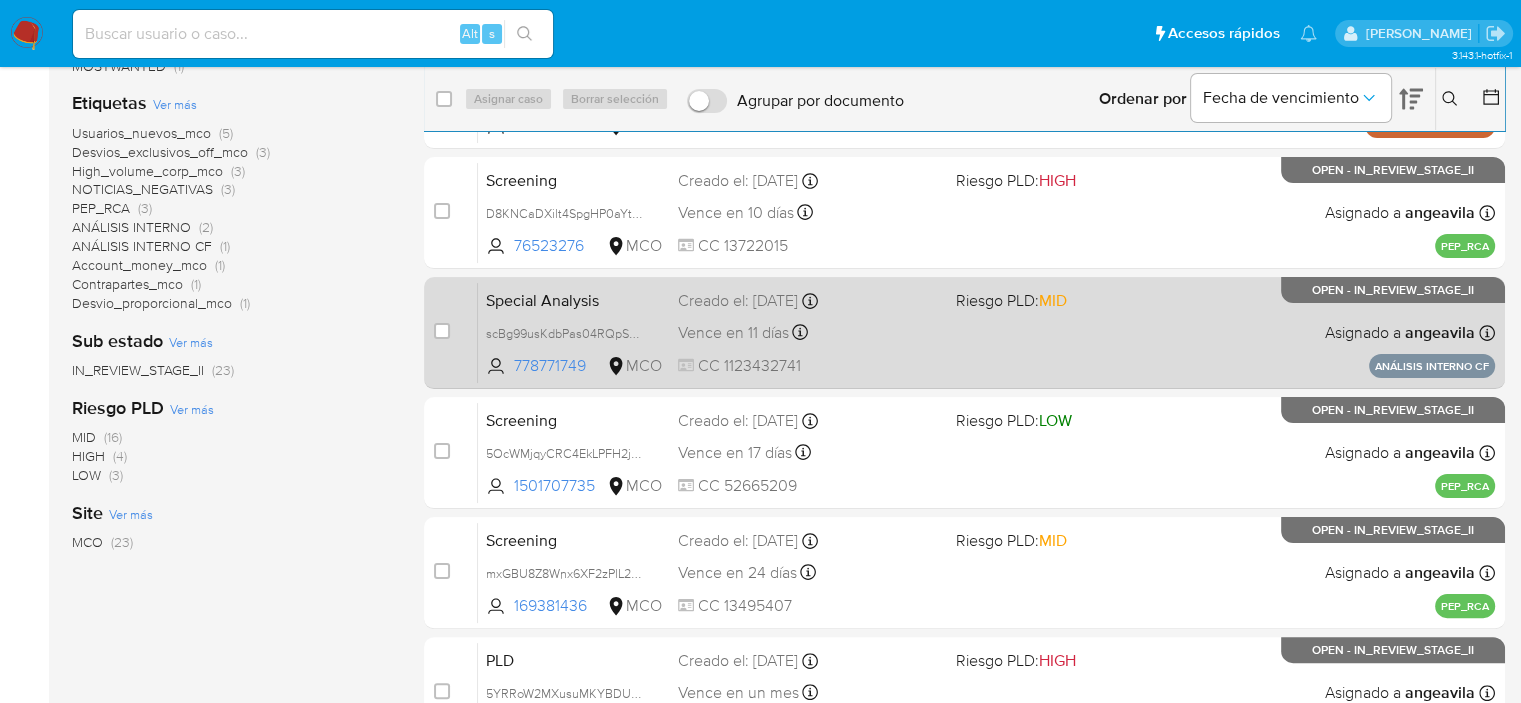 scroll, scrollTop: 400, scrollLeft: 0, axis: vertical 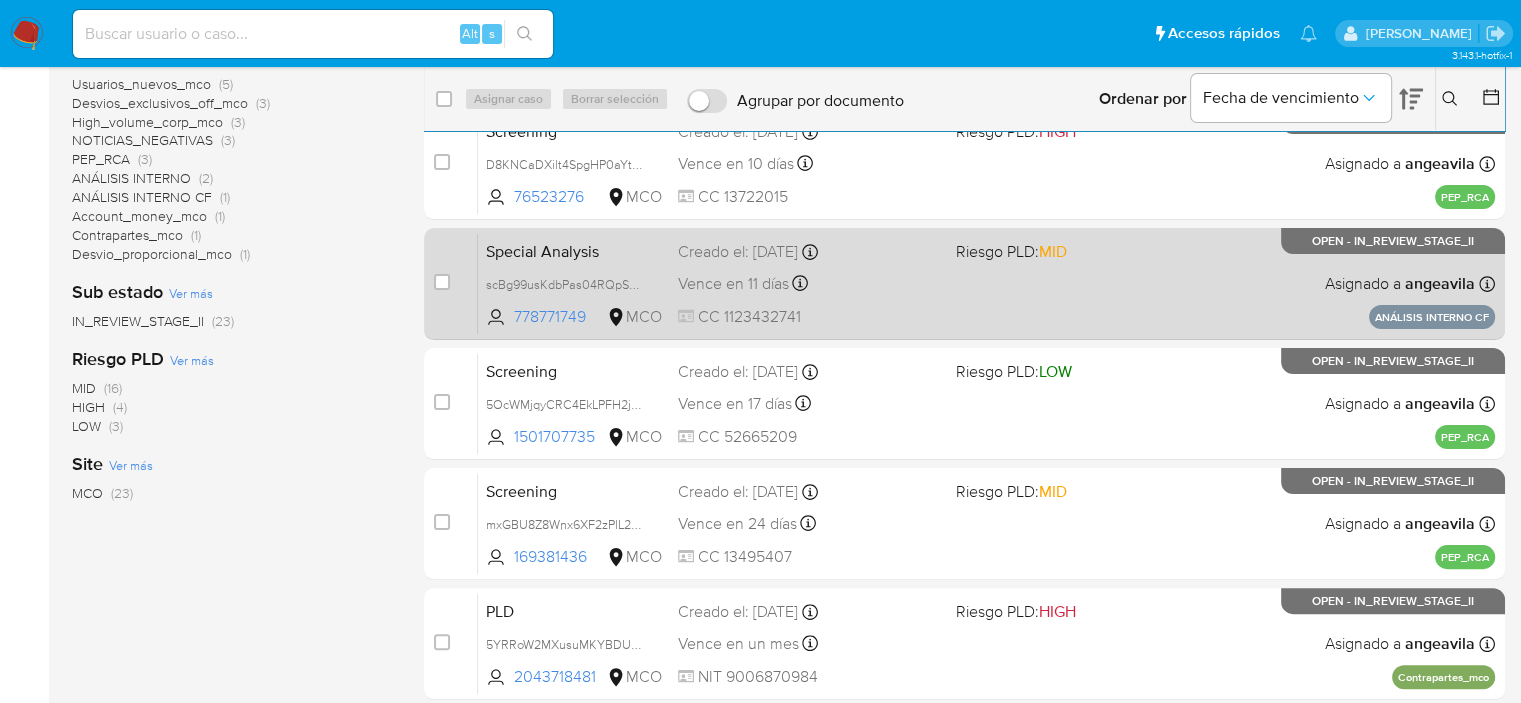 click on "Special Analysis scBg99usKdbPas04RQpSUj2c 778771749 MCO Riesgo PLD:  MID Creado el: [DATE]   Creado el: [DATE] 15:04:54 Vence en 11 días   Vence el [DATE] 15:04:54 CC   1123432741 Asignado a   angeavila   Asignado el: [DATE] 15:04:54 ANÁLISIS INTERNO CF OPEN - IN_REVIEW_STAGE_II" at bounding box center [986, 283] 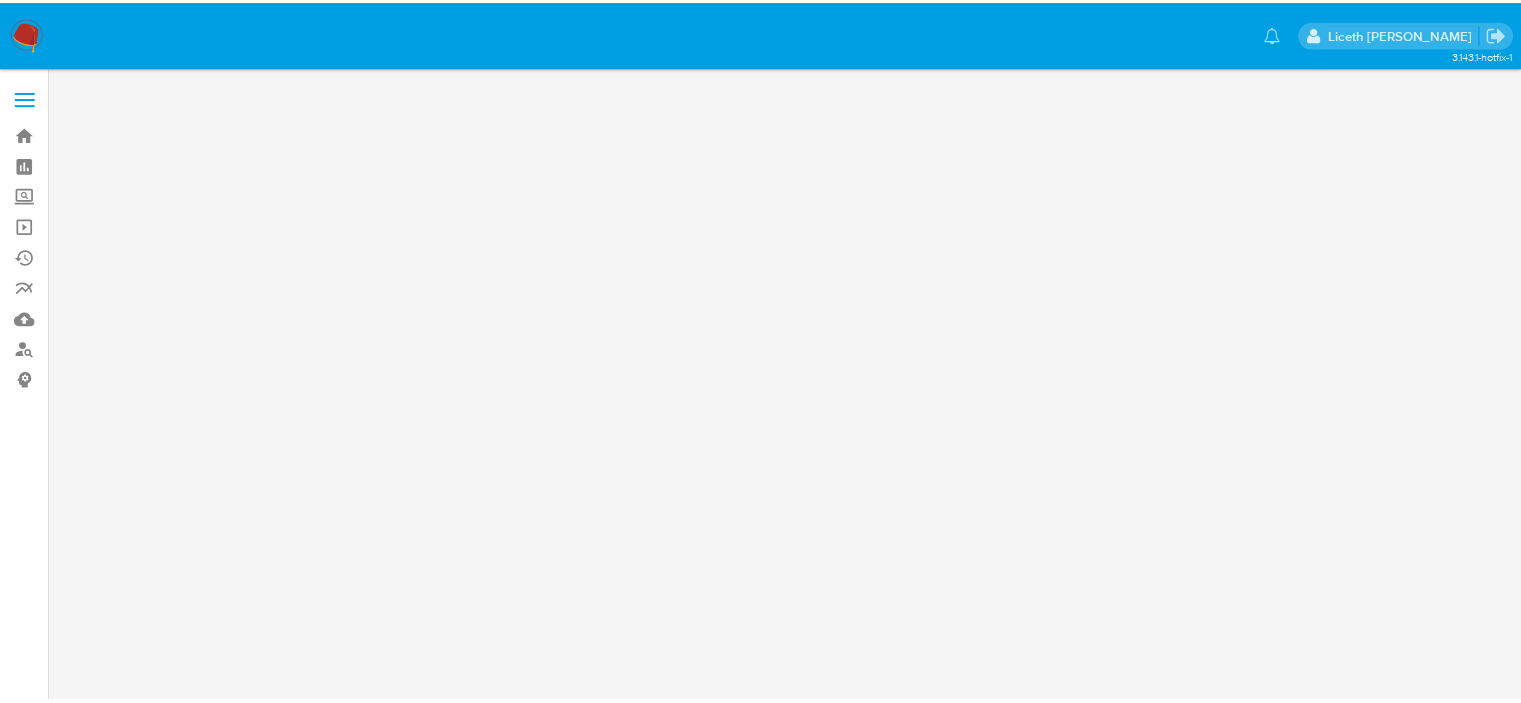 scroll, scrollTop: 0, scrollLeft: 0, axis: both 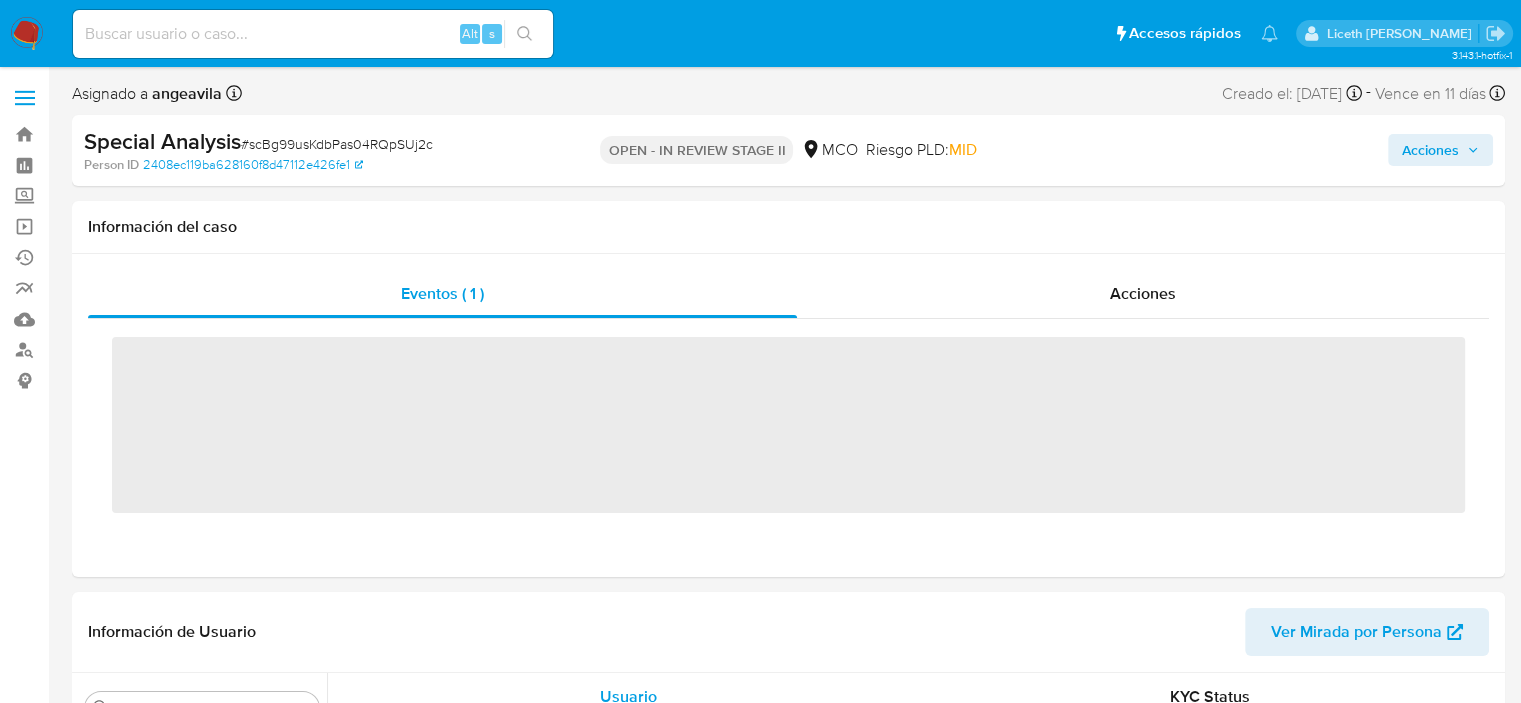 click on "Acciones" at bounding box center (1430, 150) 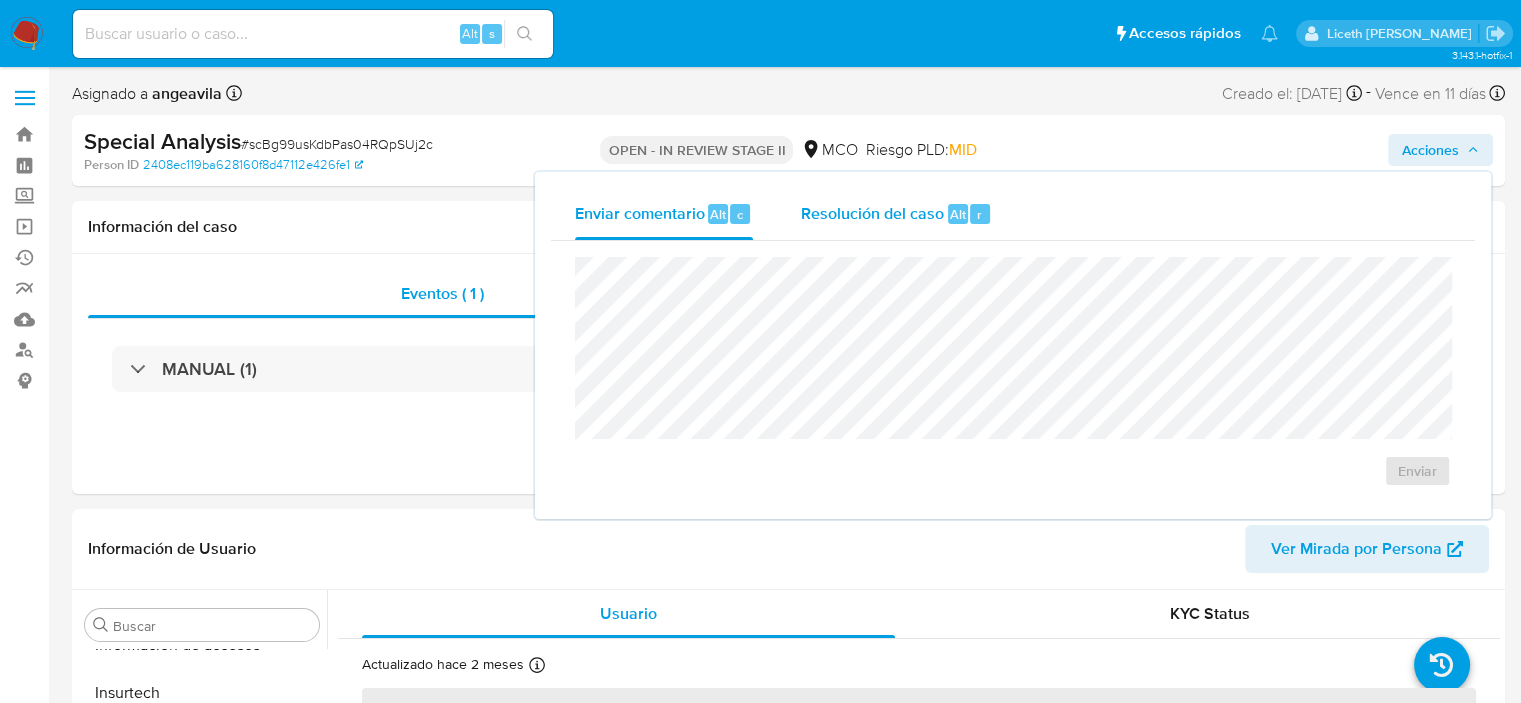 click on "Resolución del caso" at bounding box center [872, 213] 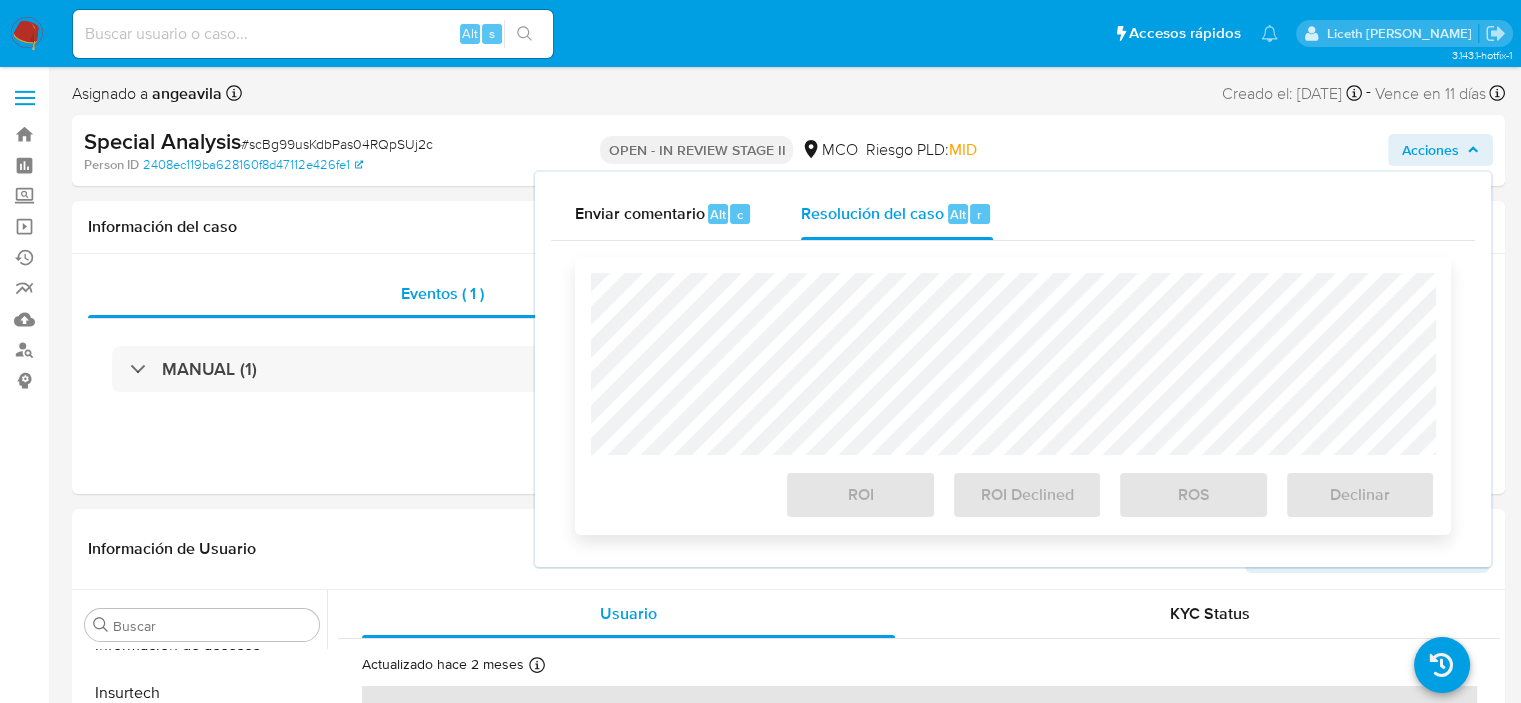 select on "10" 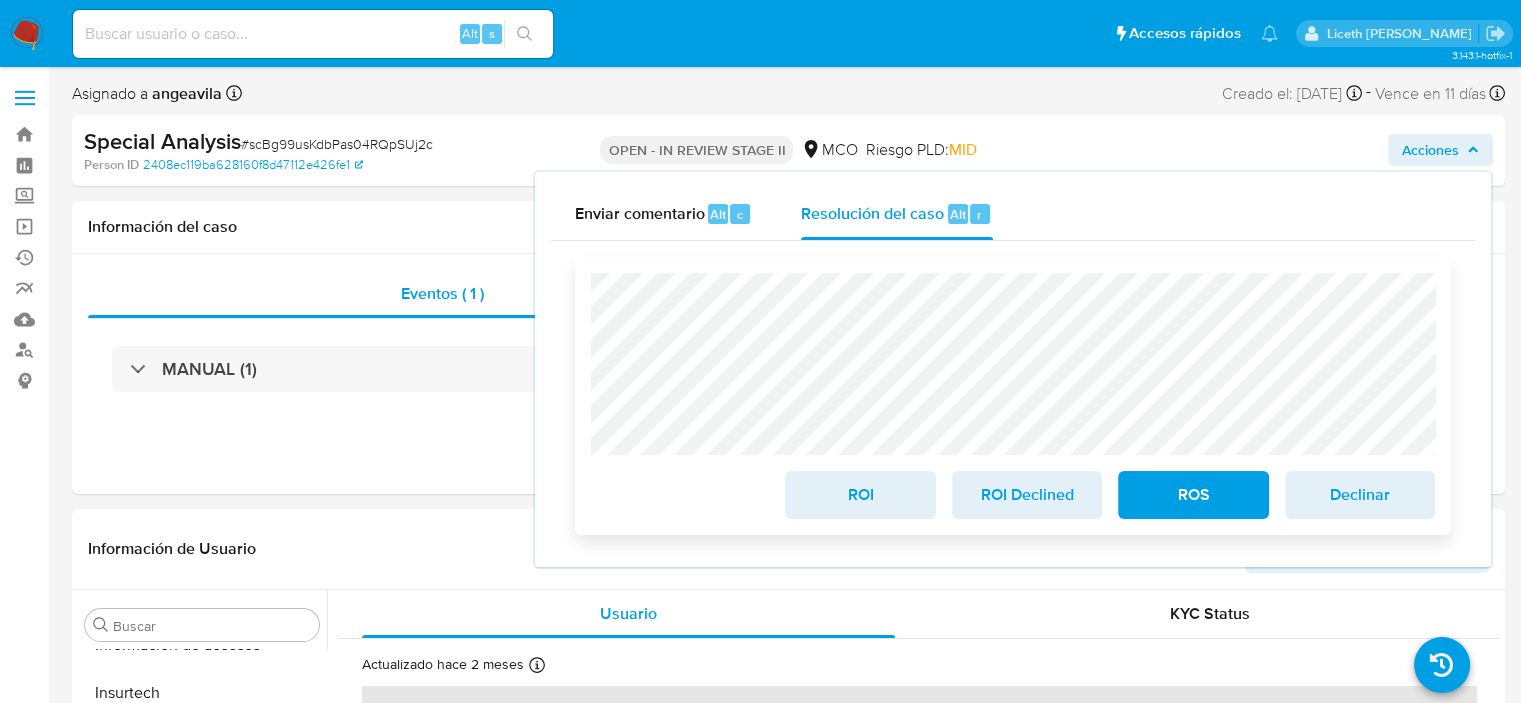 click on "ROS" at bounding box center (1193, 495) 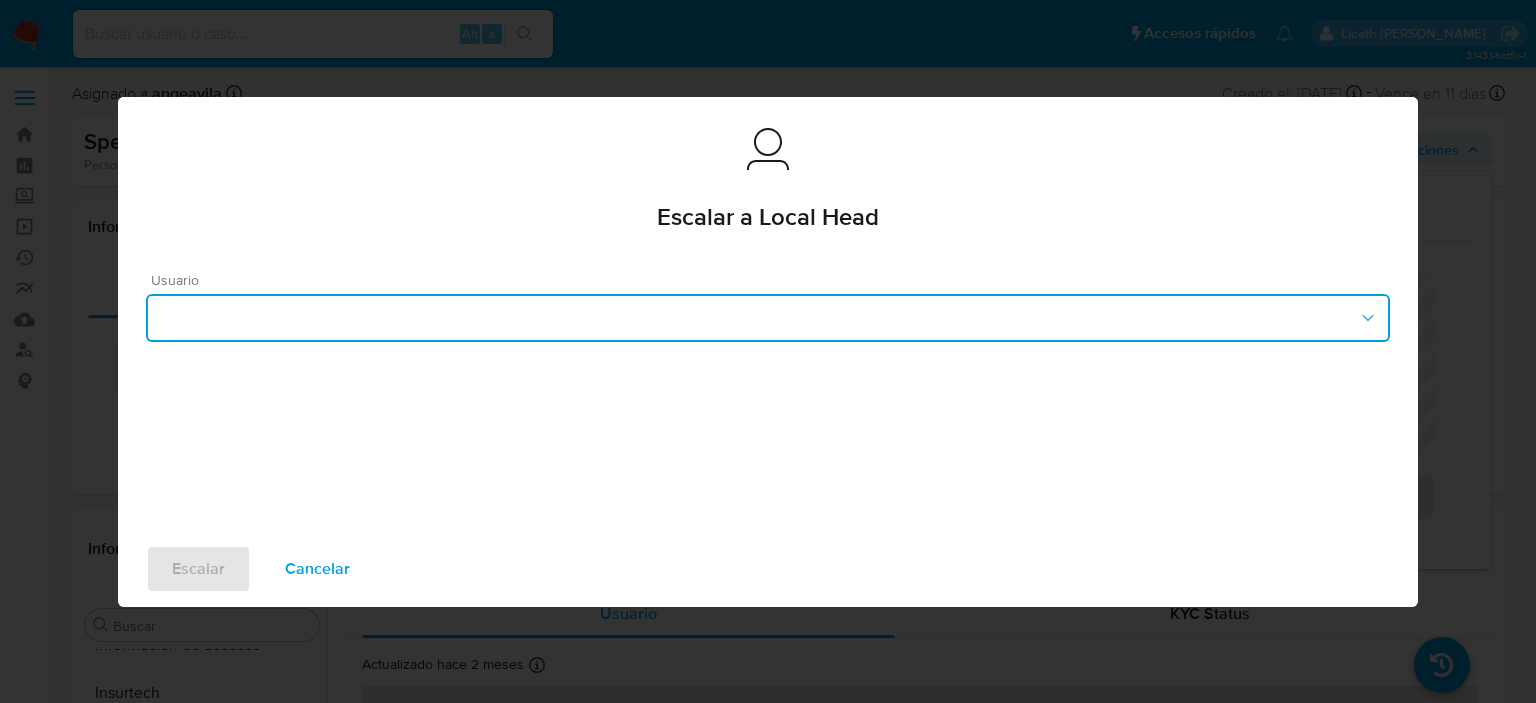 click at bounding box center [768, 318] 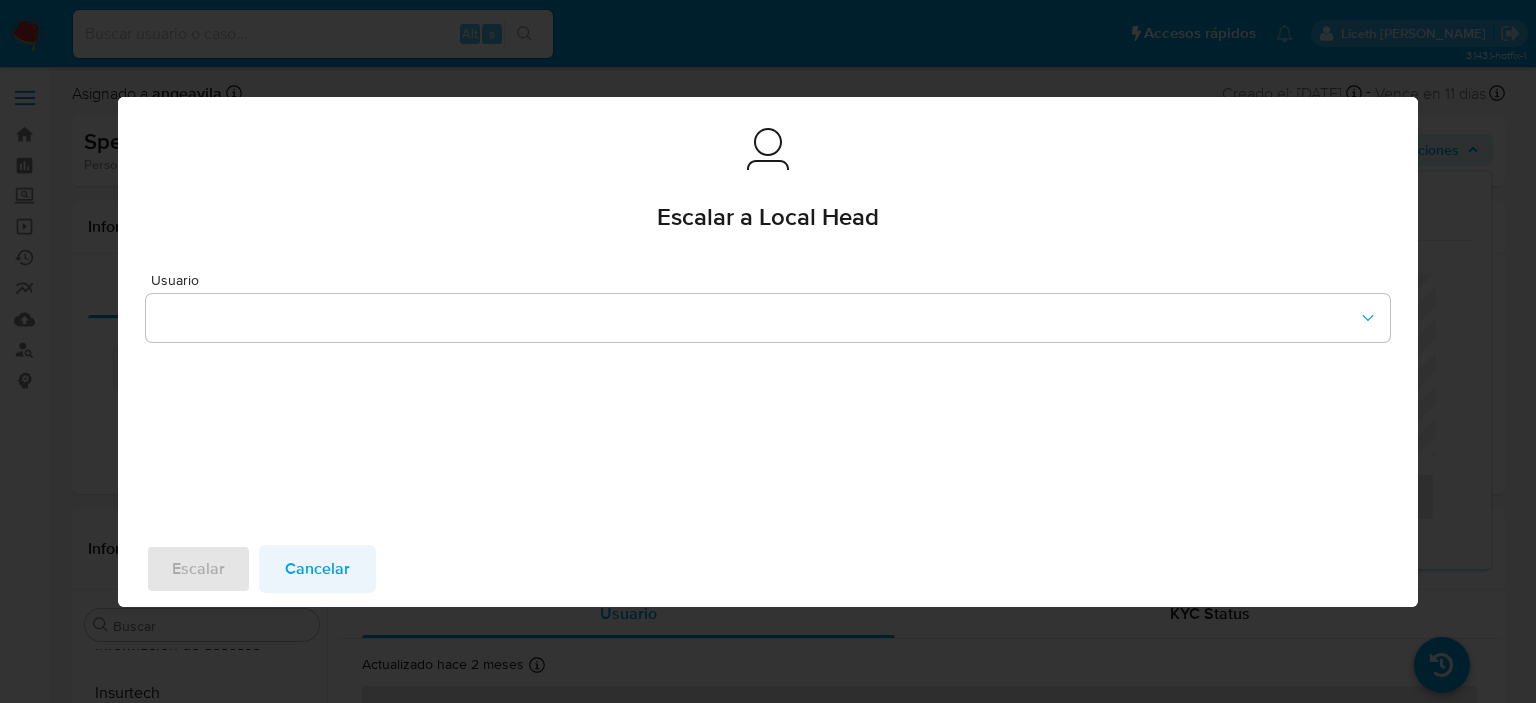 click on "Cancelar" at bounding box center (317, 569) 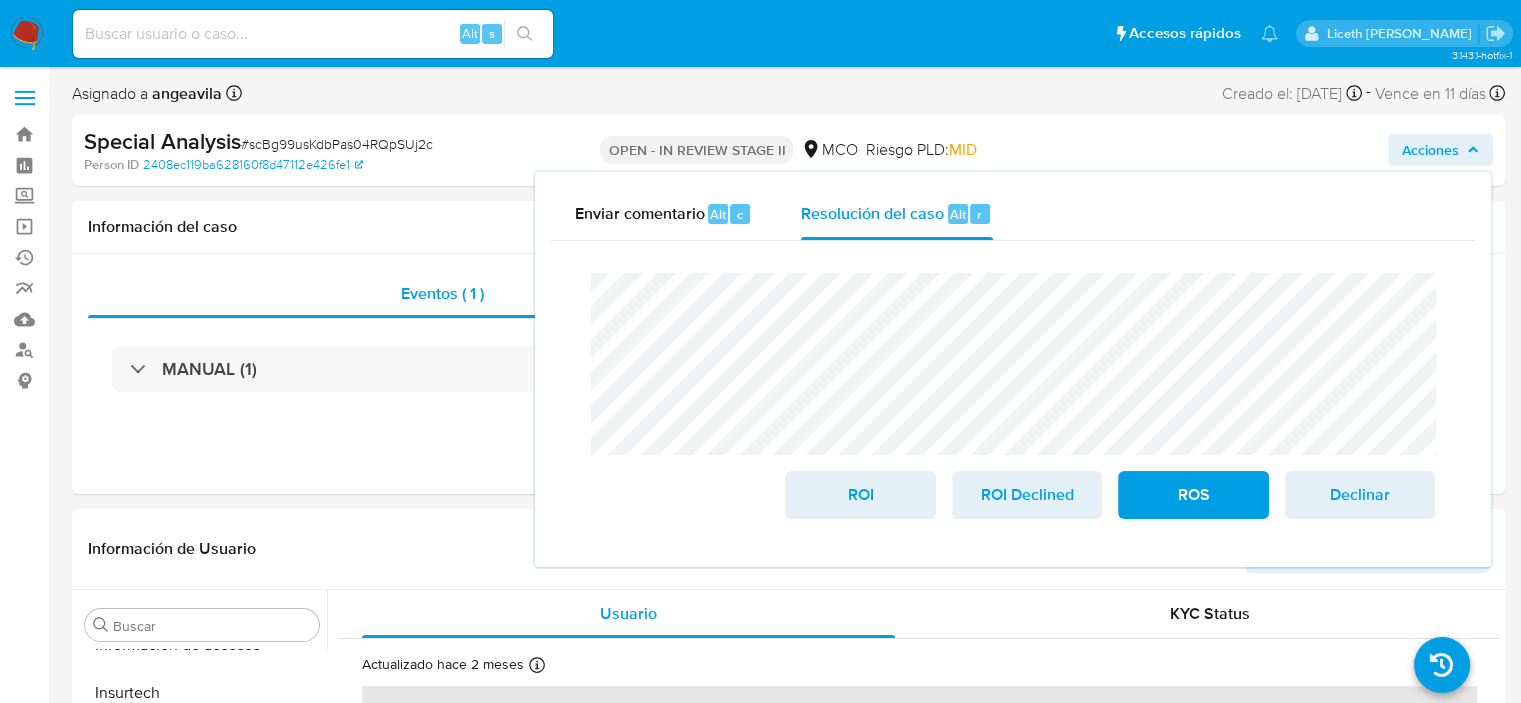 click on "Acciones" at bounding box center [1430, 150] 